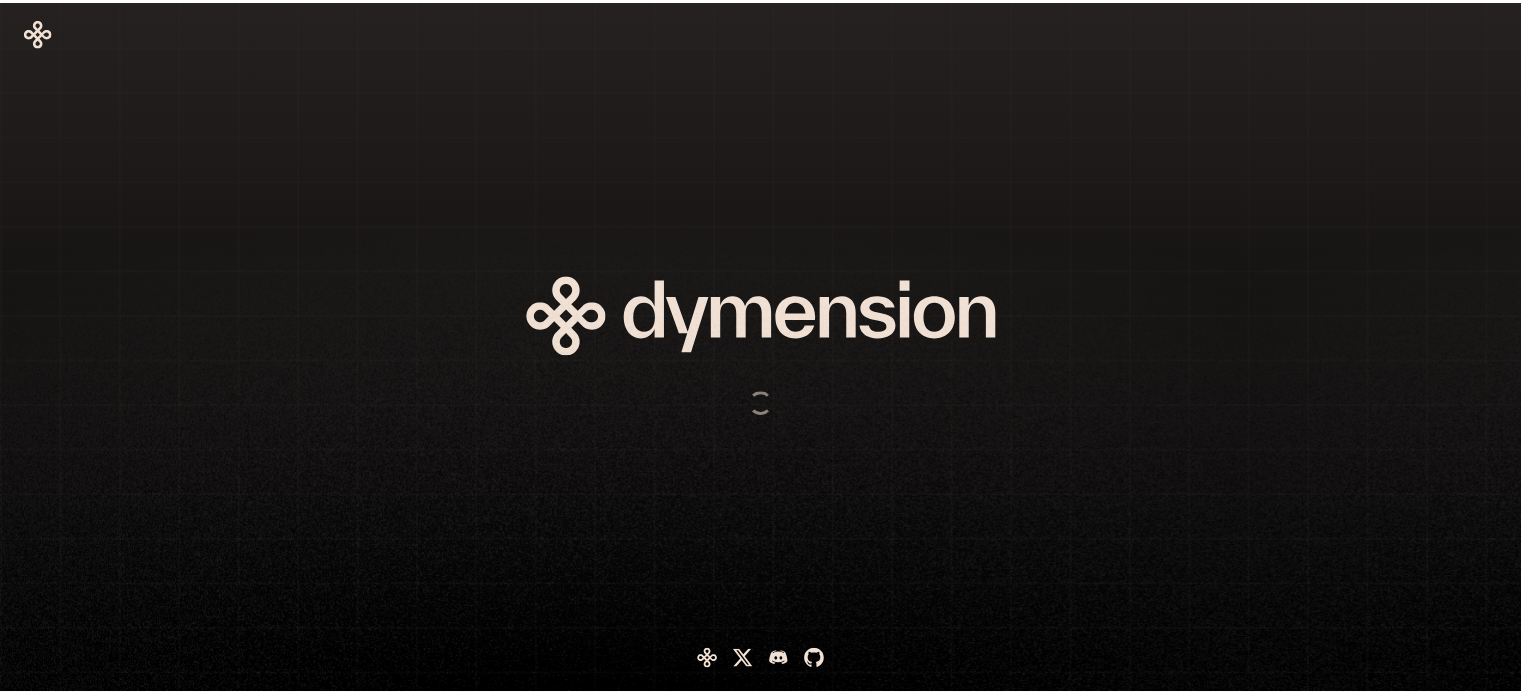 scroll, scrollTop: 0, scrollLeft: 0, axis: both 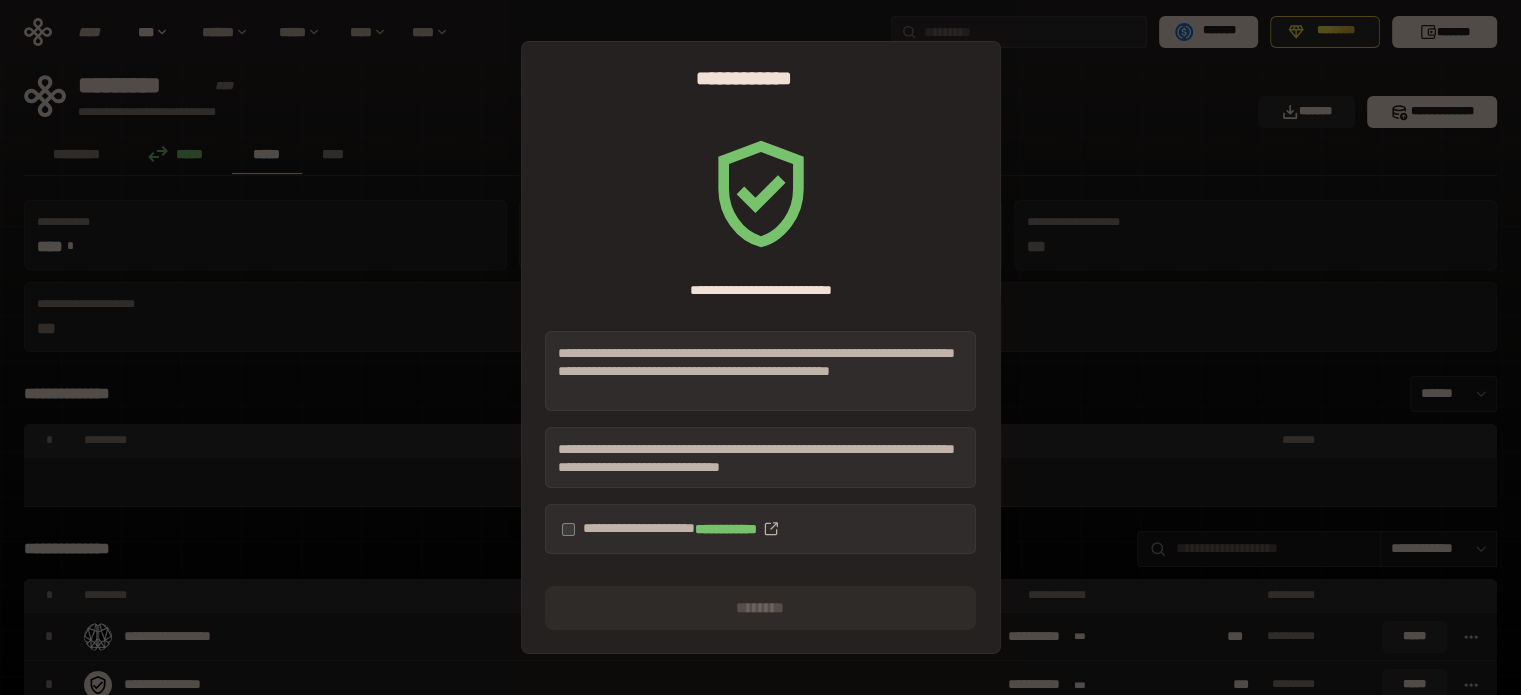 click on "**********" at bounding box center [760, 529] 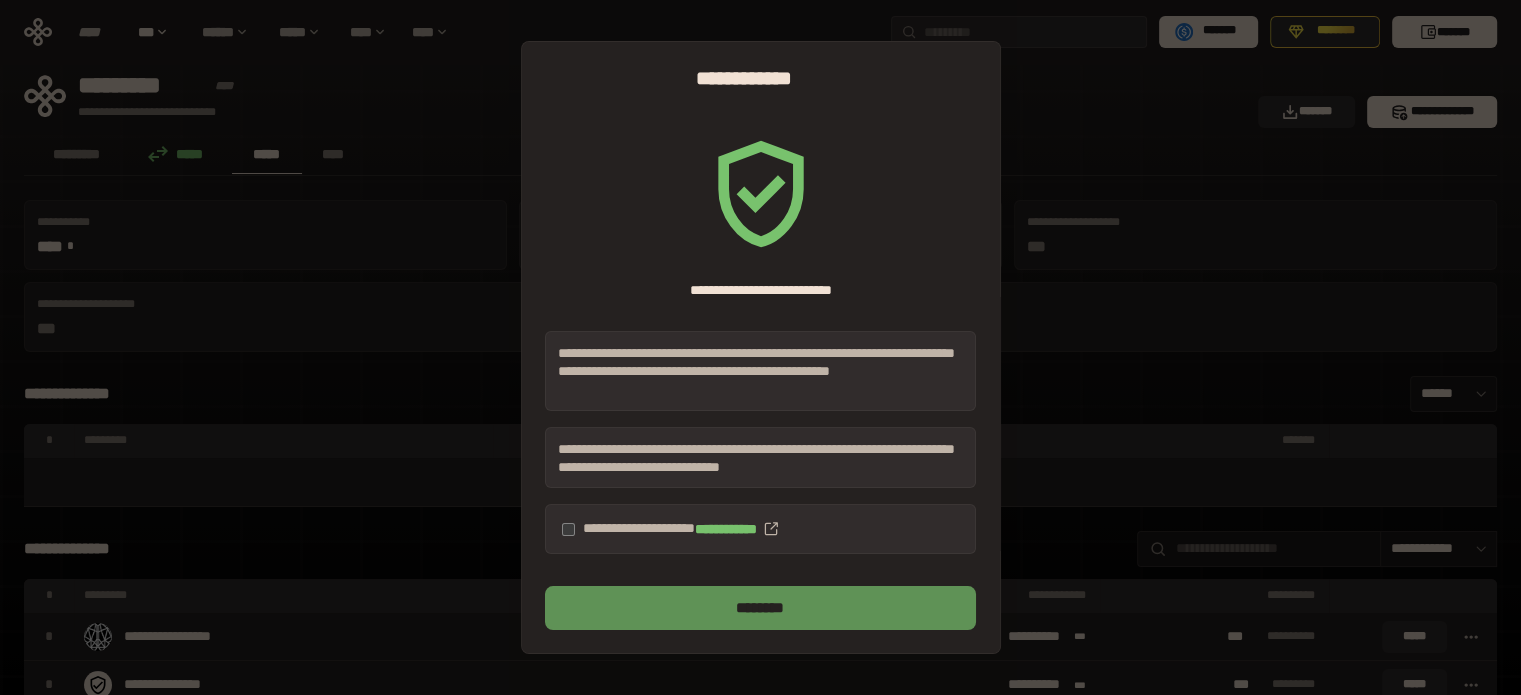 click on "********" at bounding box center (760, 608) 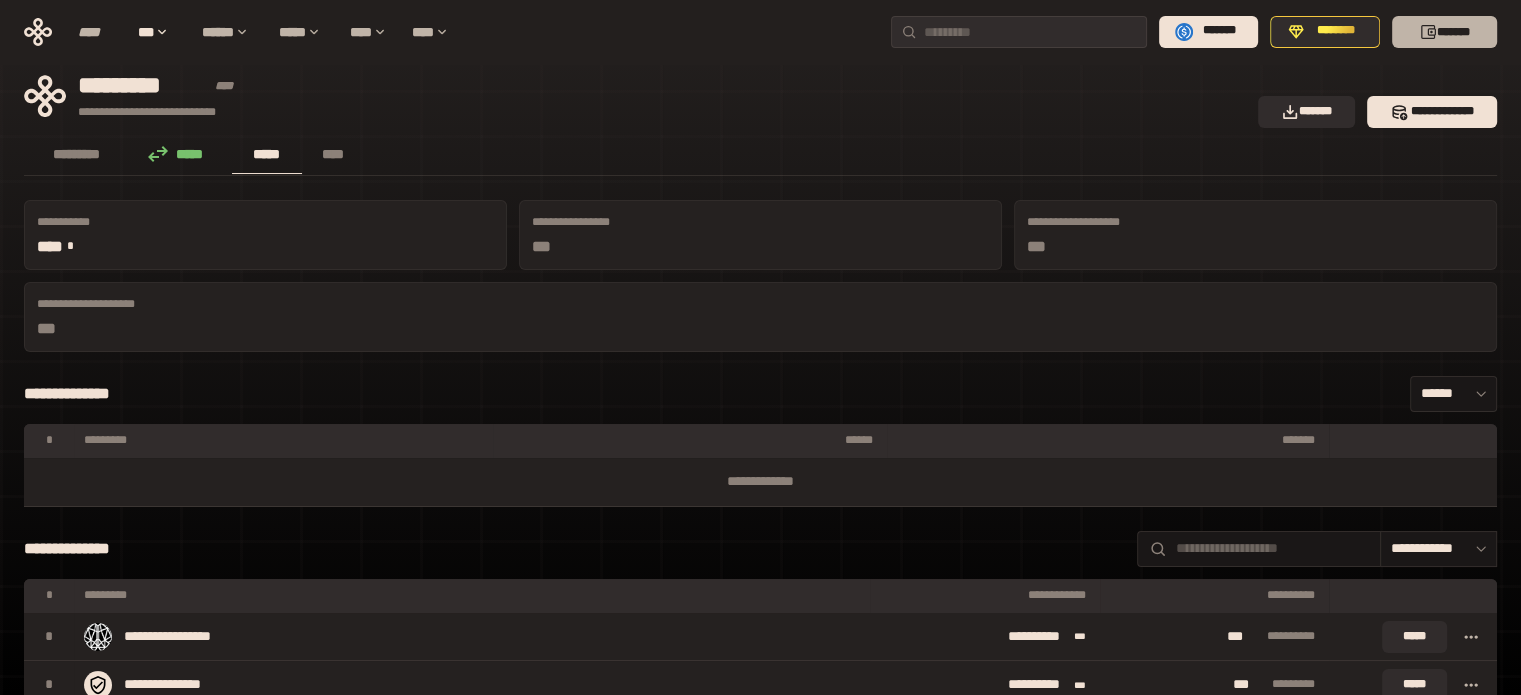 click on "*******" at bounding box center [1444, 32] 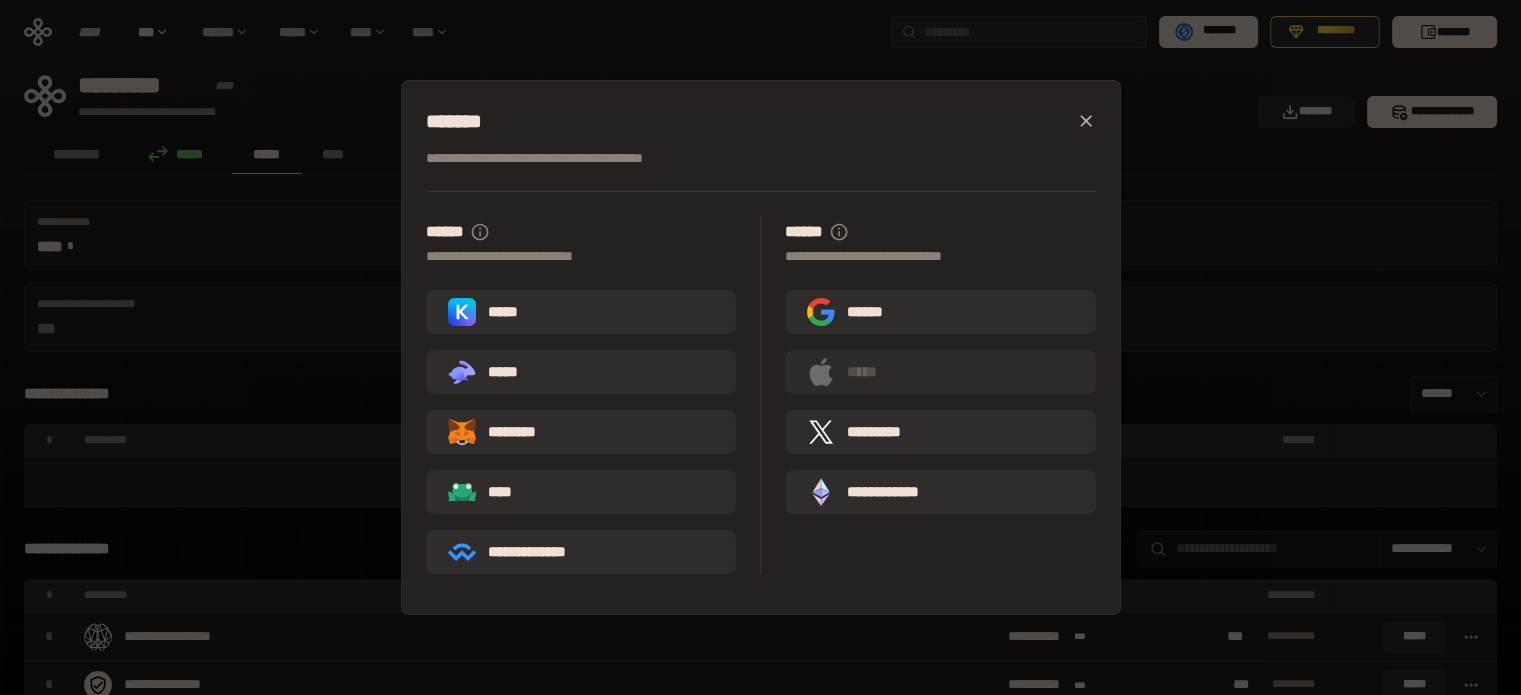 click on "********" at bounding box center [581, 432] 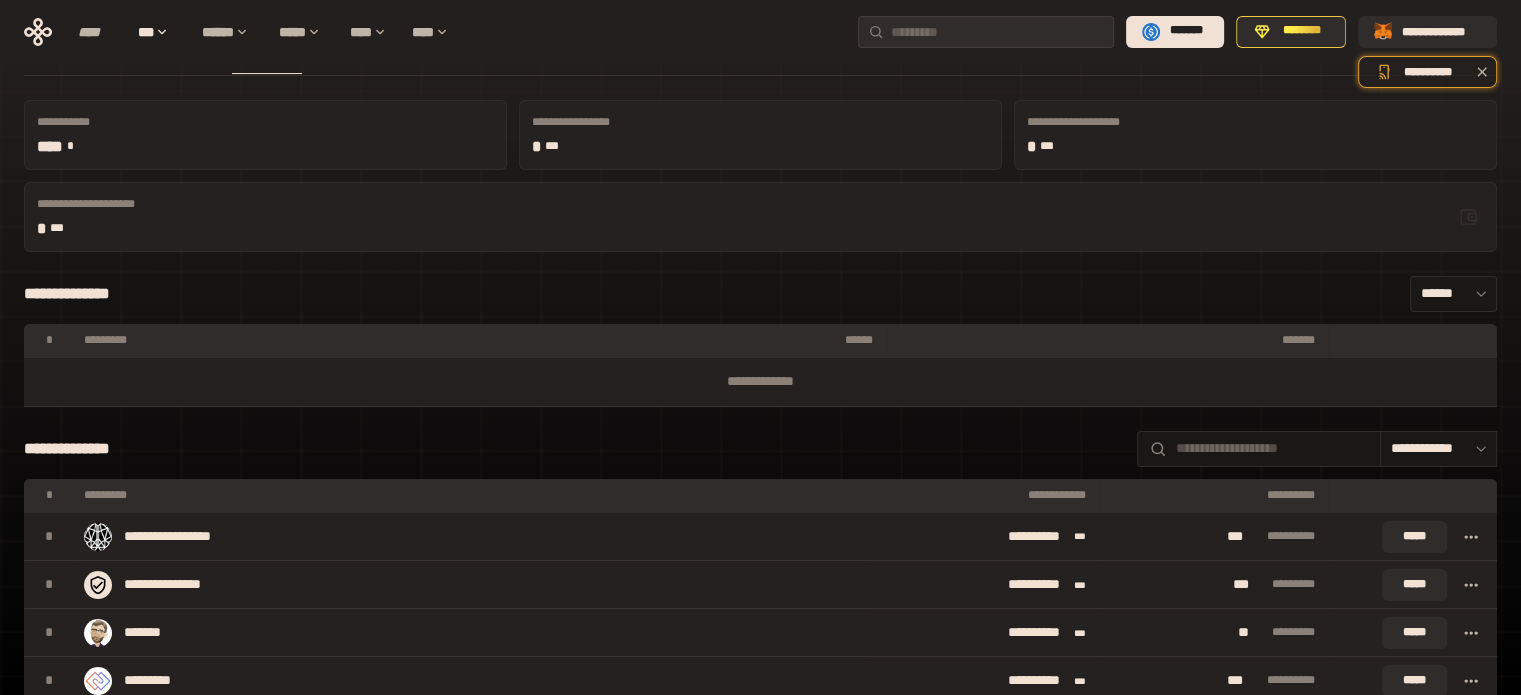 scroll, scrollTop: 0, scrollLeft: 0, axis: both 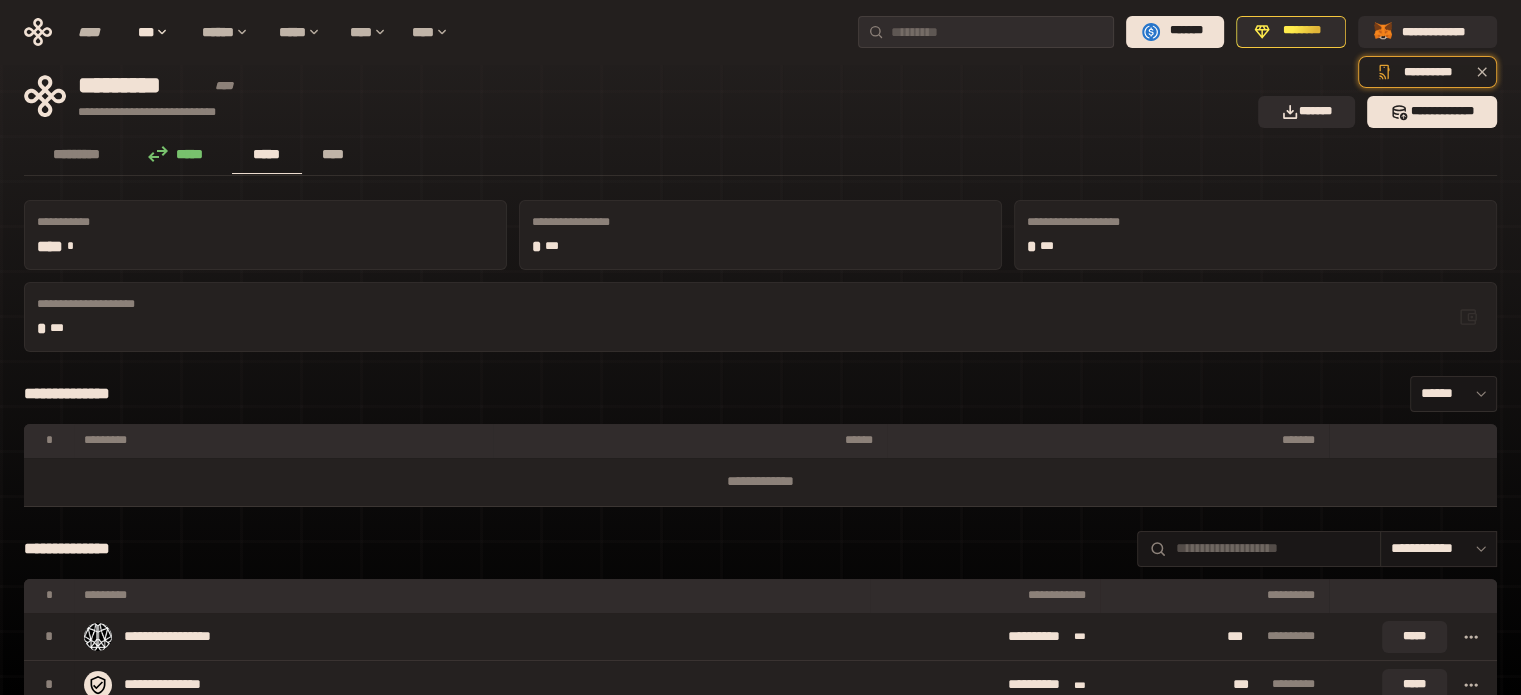 click on "****" at bounding box center [333, 154] 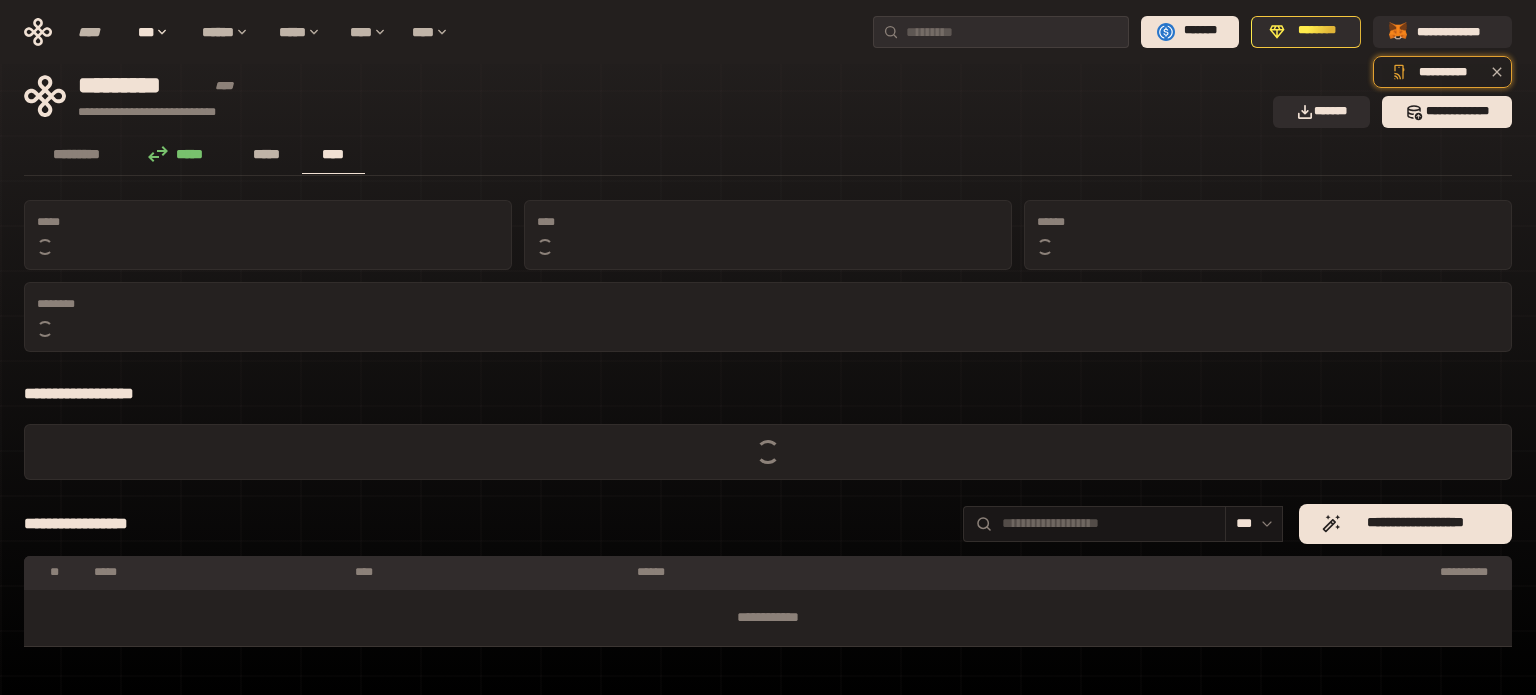 click on "*****" at bounding box center (267, 154) 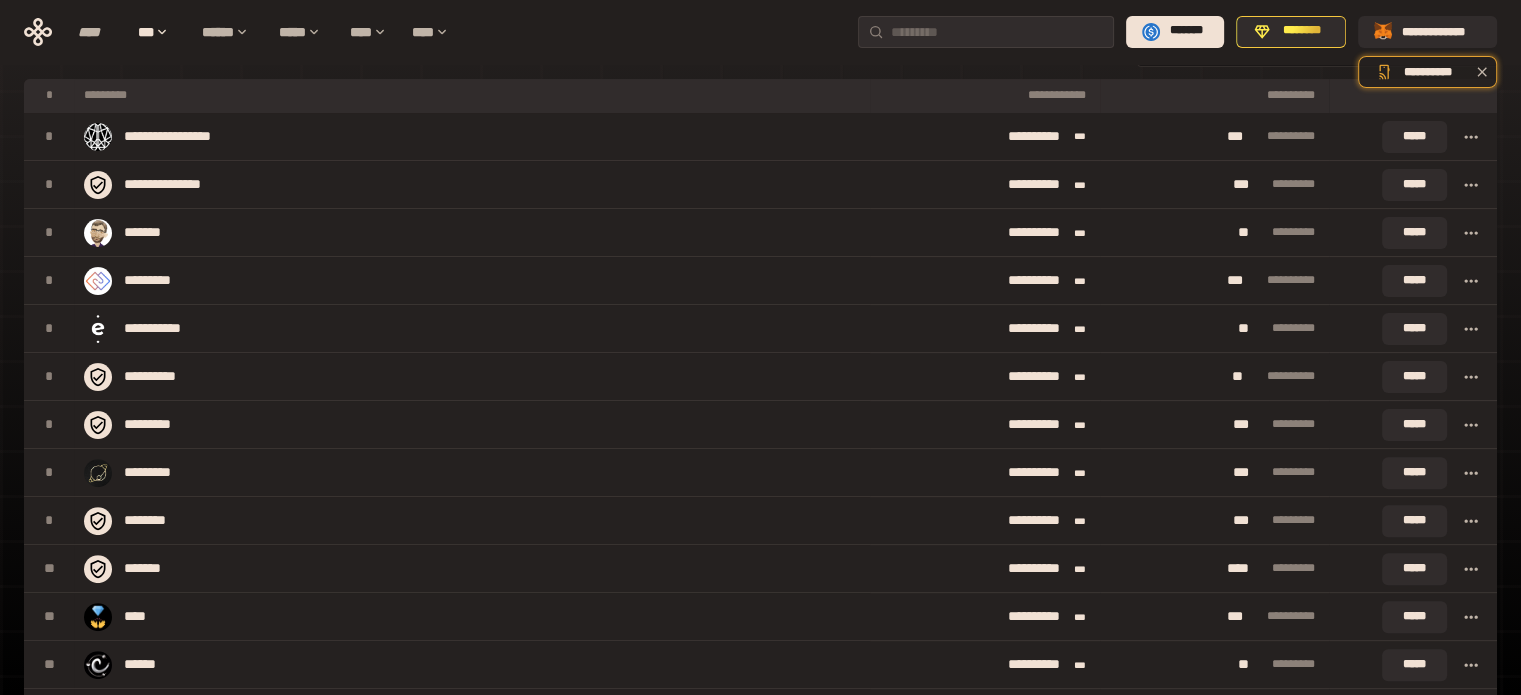 scroll, scrollTop: 0, scrollLeft: 0, axis: both 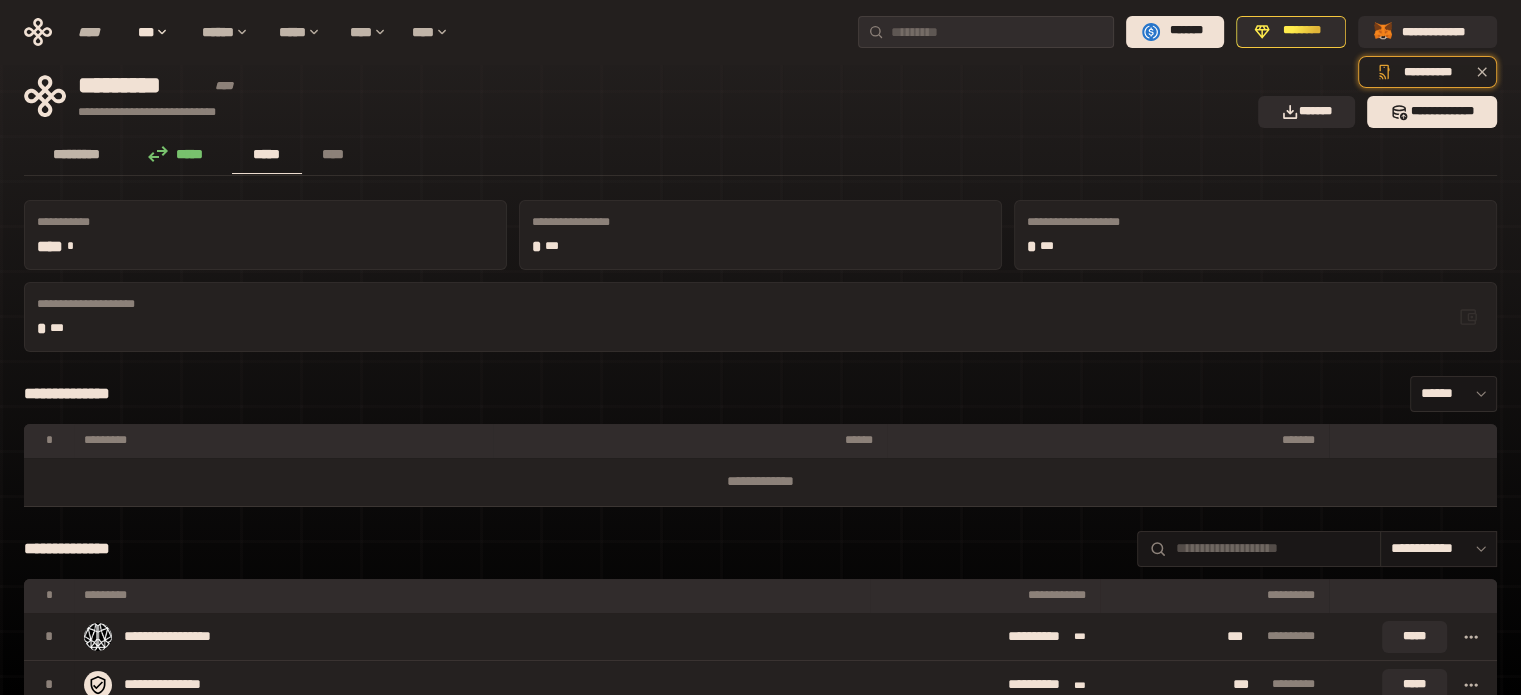 click on "*********" at bounding box center (77, 154) 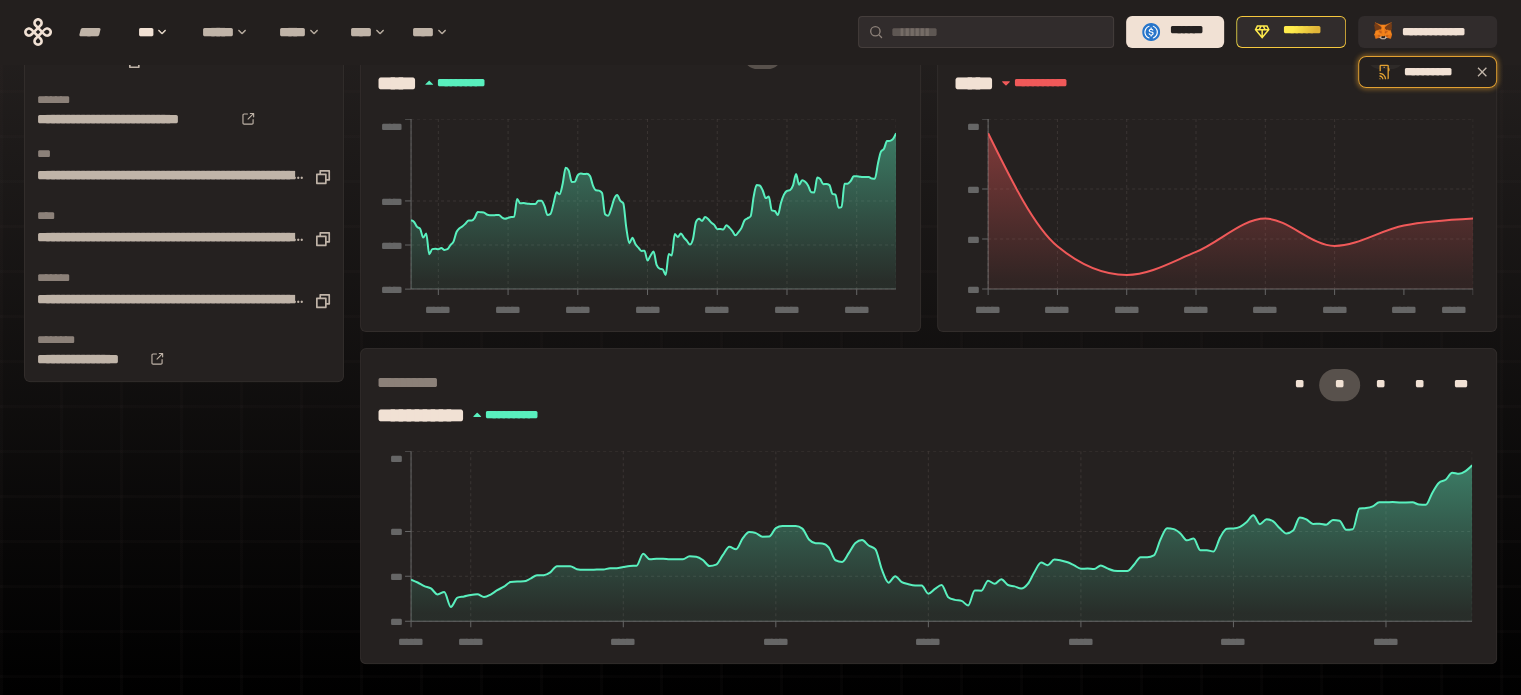 scroll, scrollTop: 0, scrollLeft: 0, axis: both 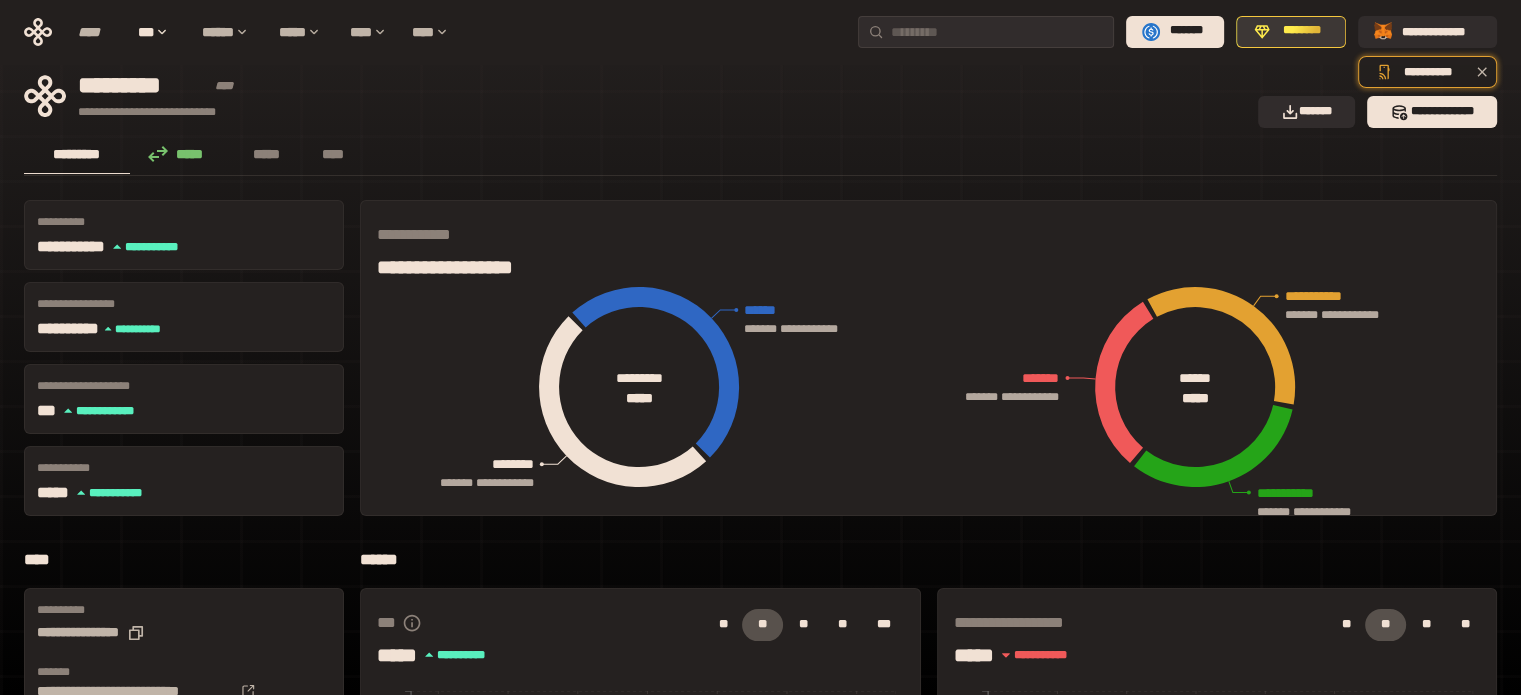 click on "********" at bounding box center (1302, 31) 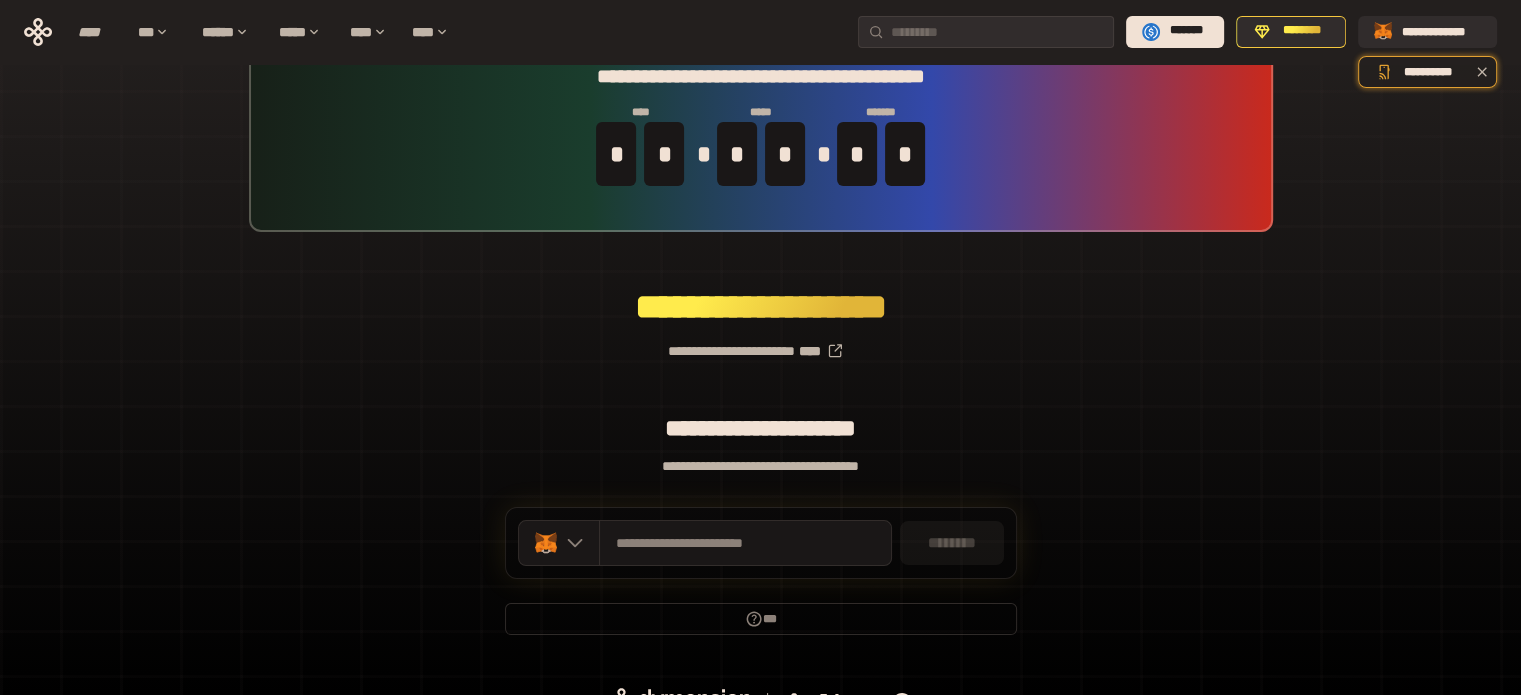 scroll, scrollTop: 87, scrollLeft: 0, axis: vertical 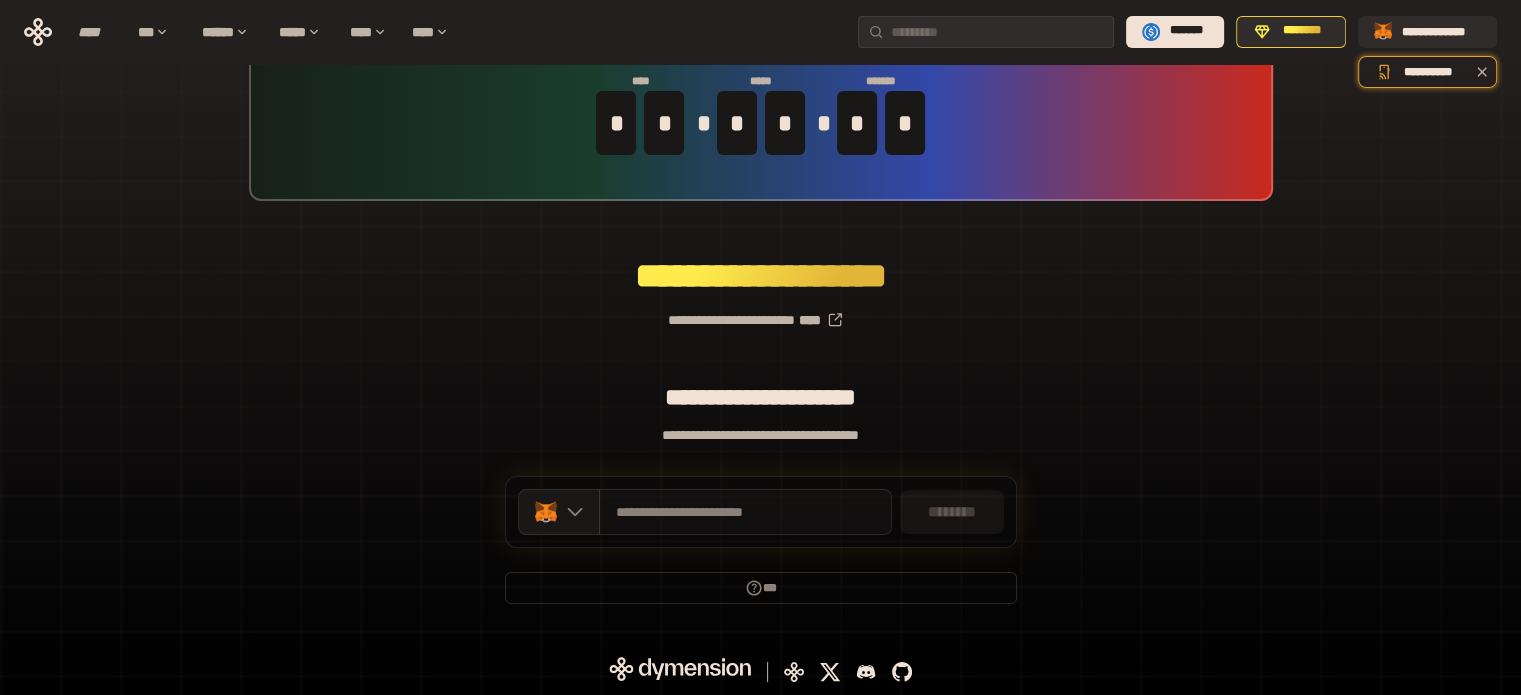 click on "**********" at bounding box center [745, 512] 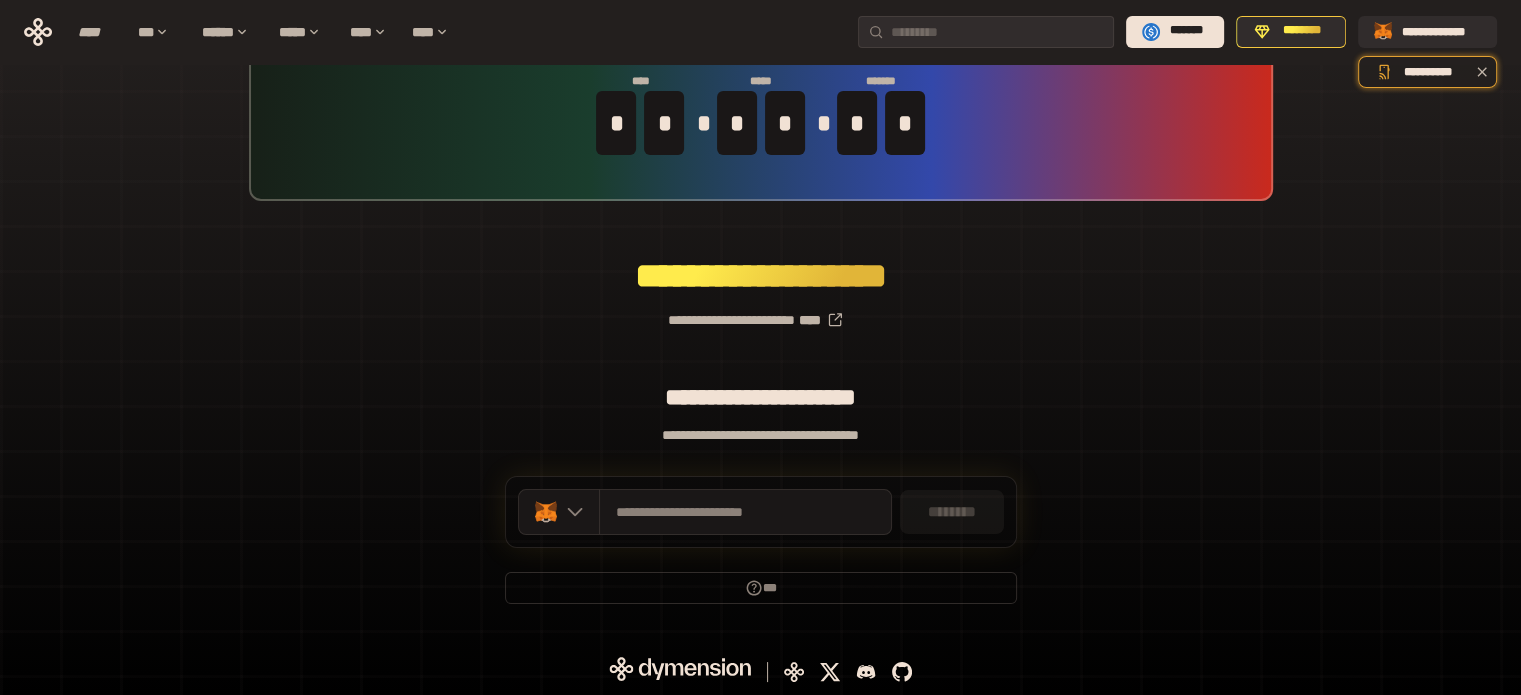 click on "********" at bounding box center (952, 512) 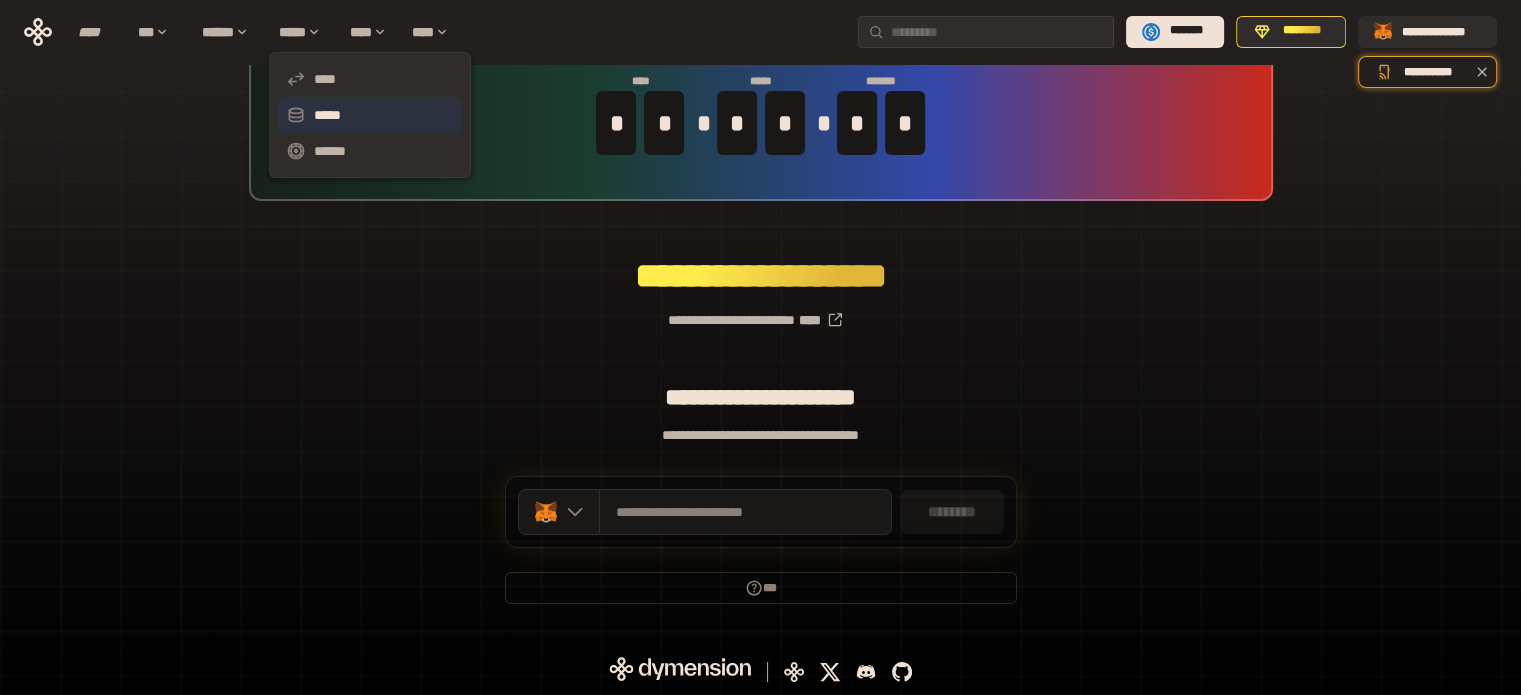 click on "*****" at bounding box center [370, 115] 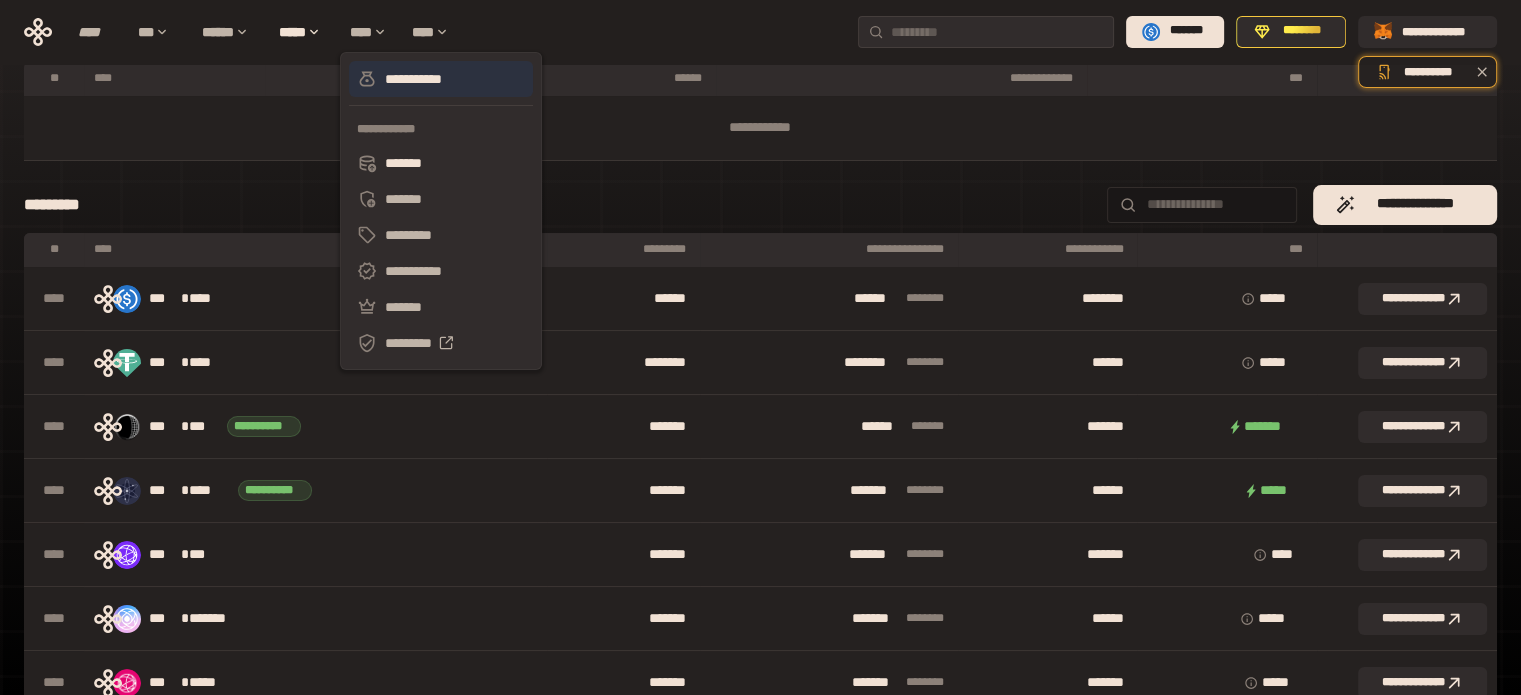 click on "**********" at bounding box center [441, 79] 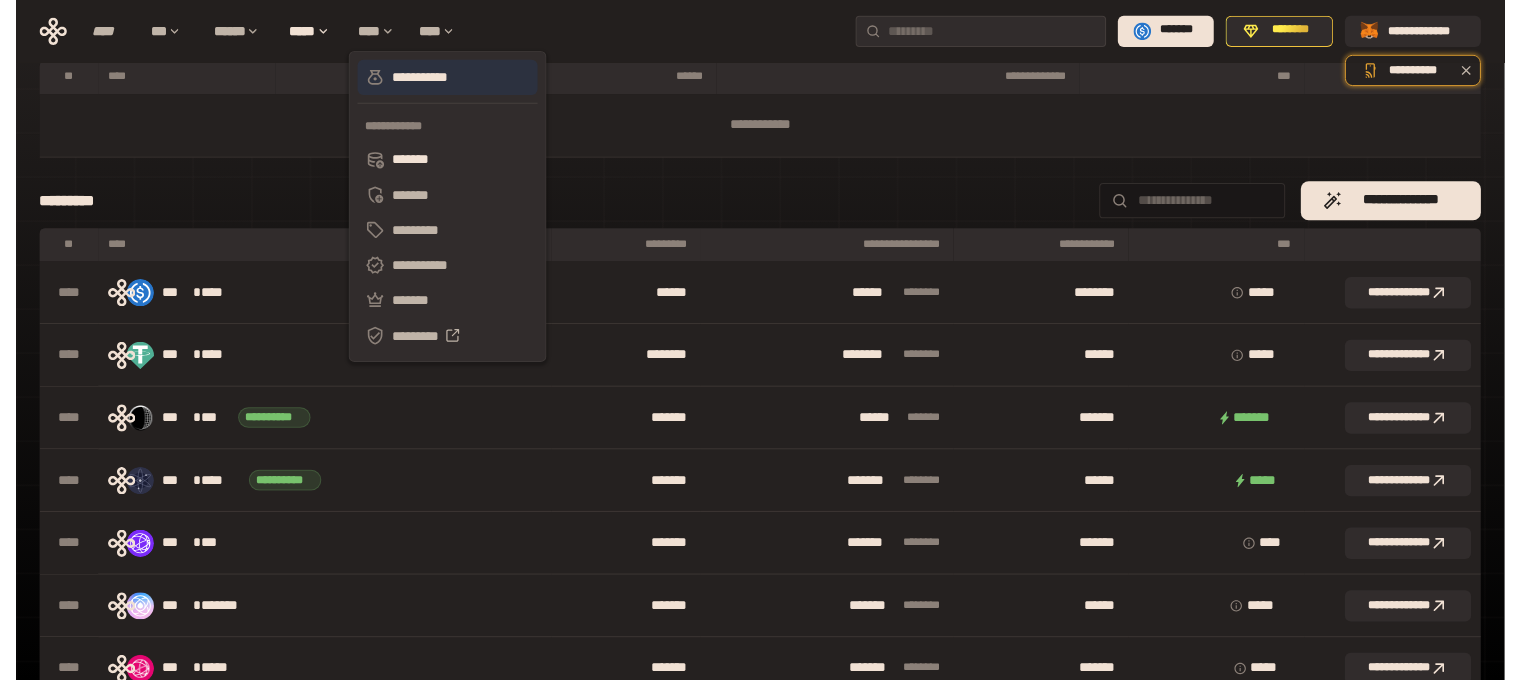 scroll, scrollTop: 0, scrollLeft: 0, axis: both 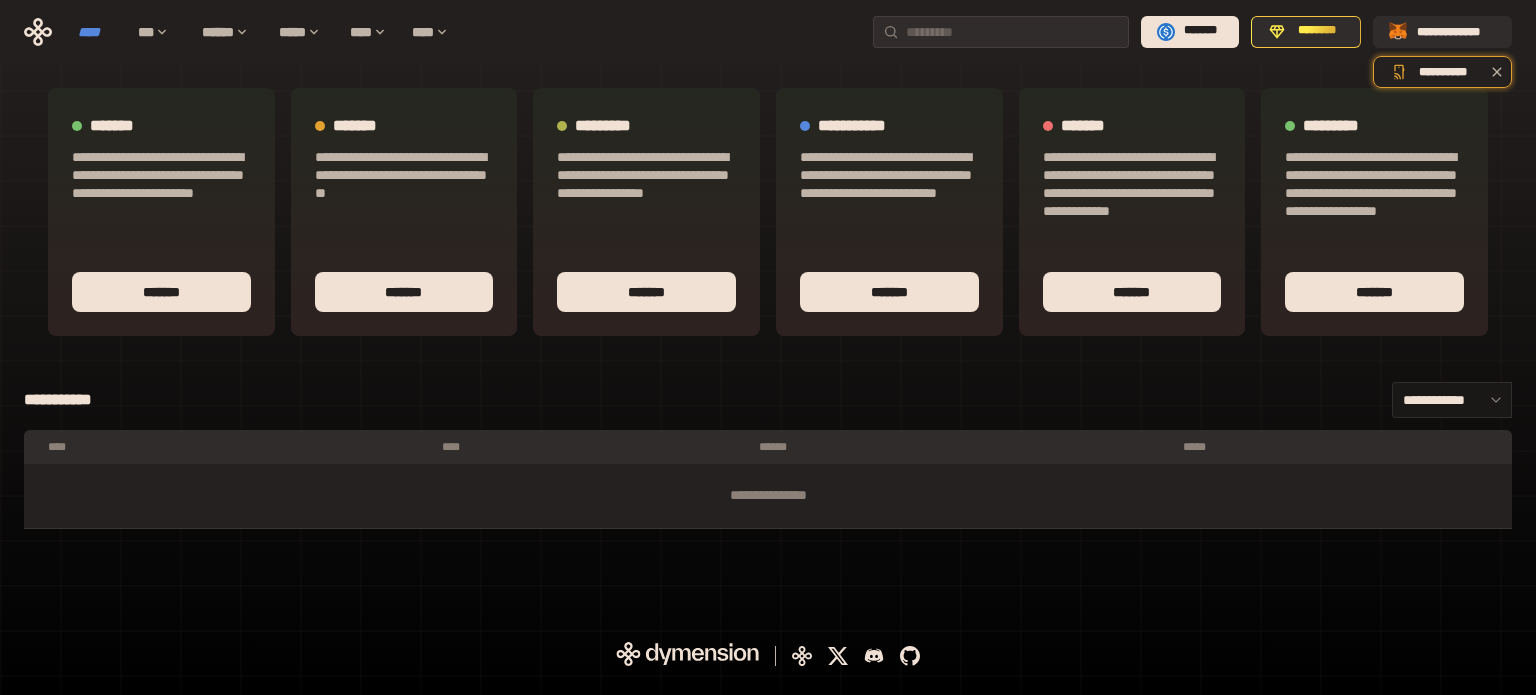 click on "****" at bounding box center [98, 32] 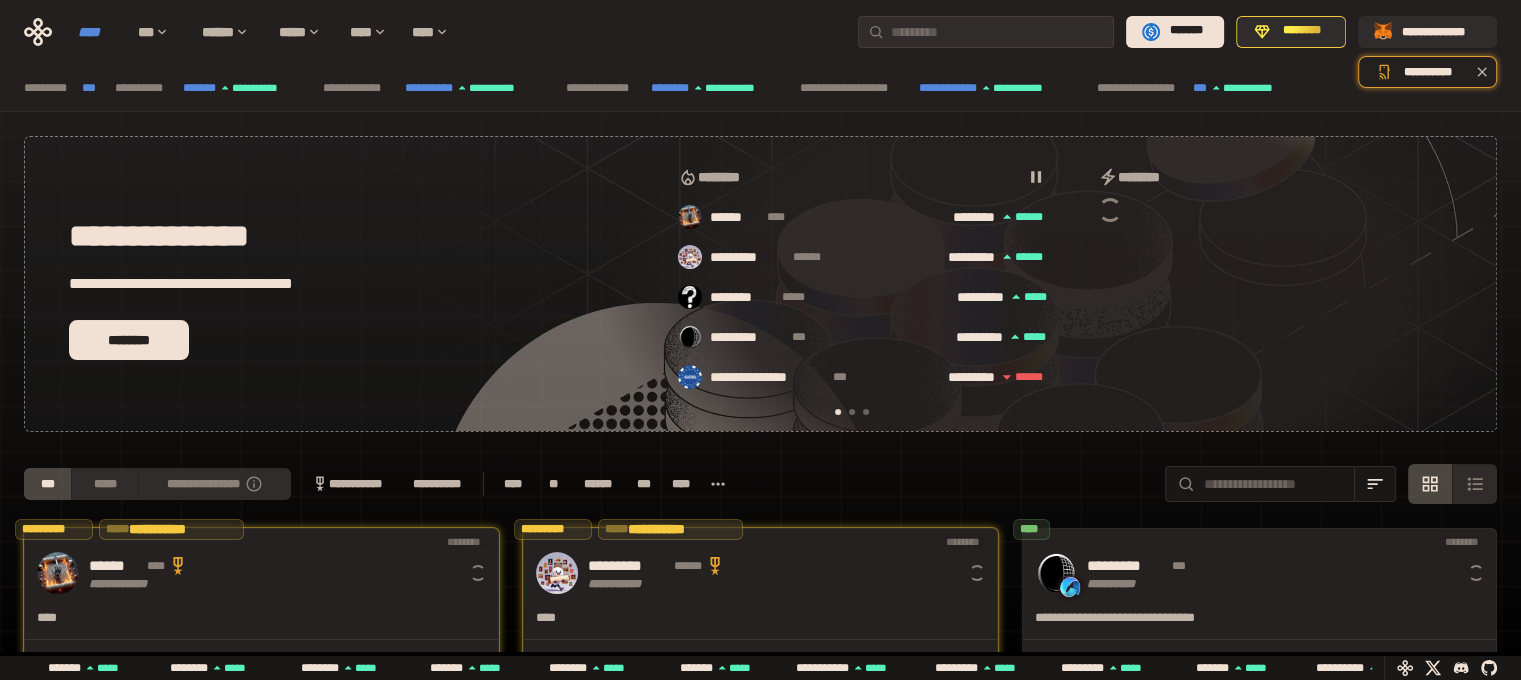 scroll, scrollTop: 0, scrollLeft: 16, axis: horizontal 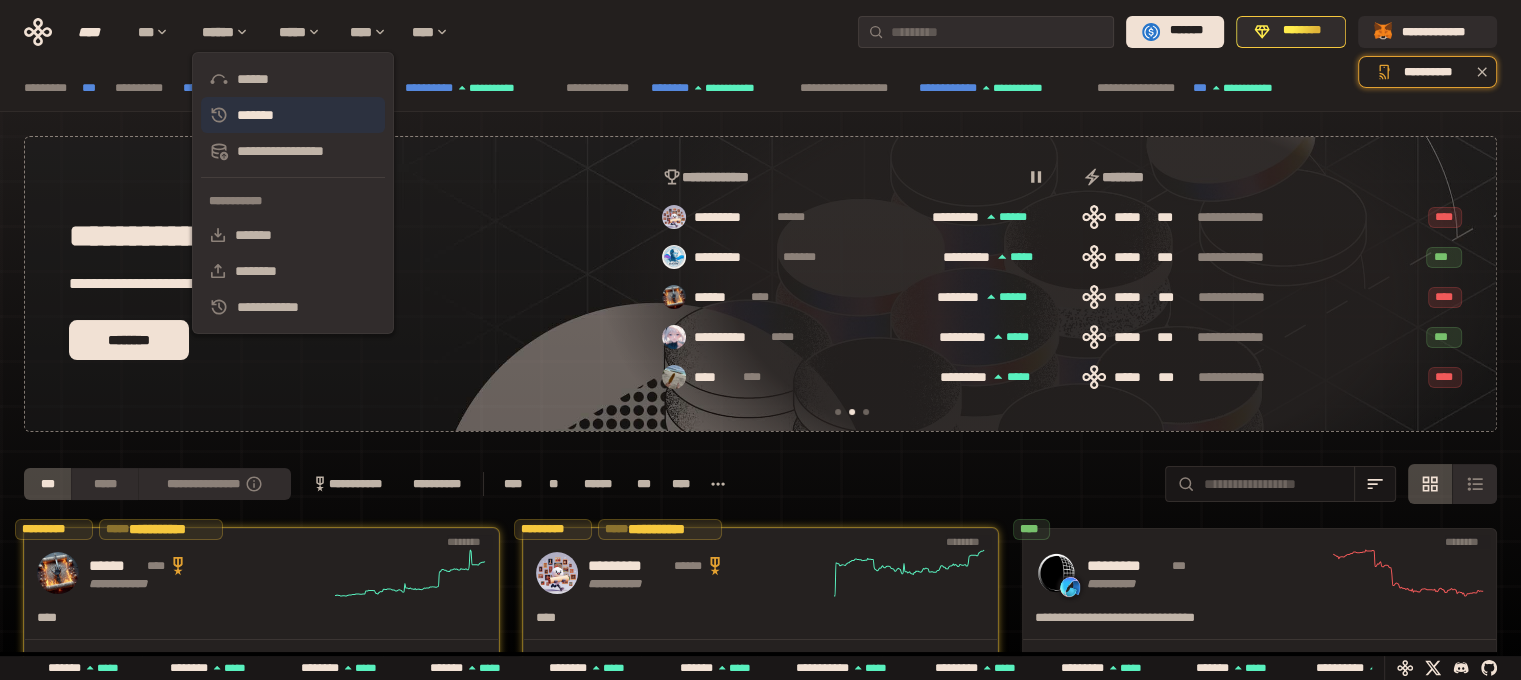 click on "*******" at bounding box center (293, 115) 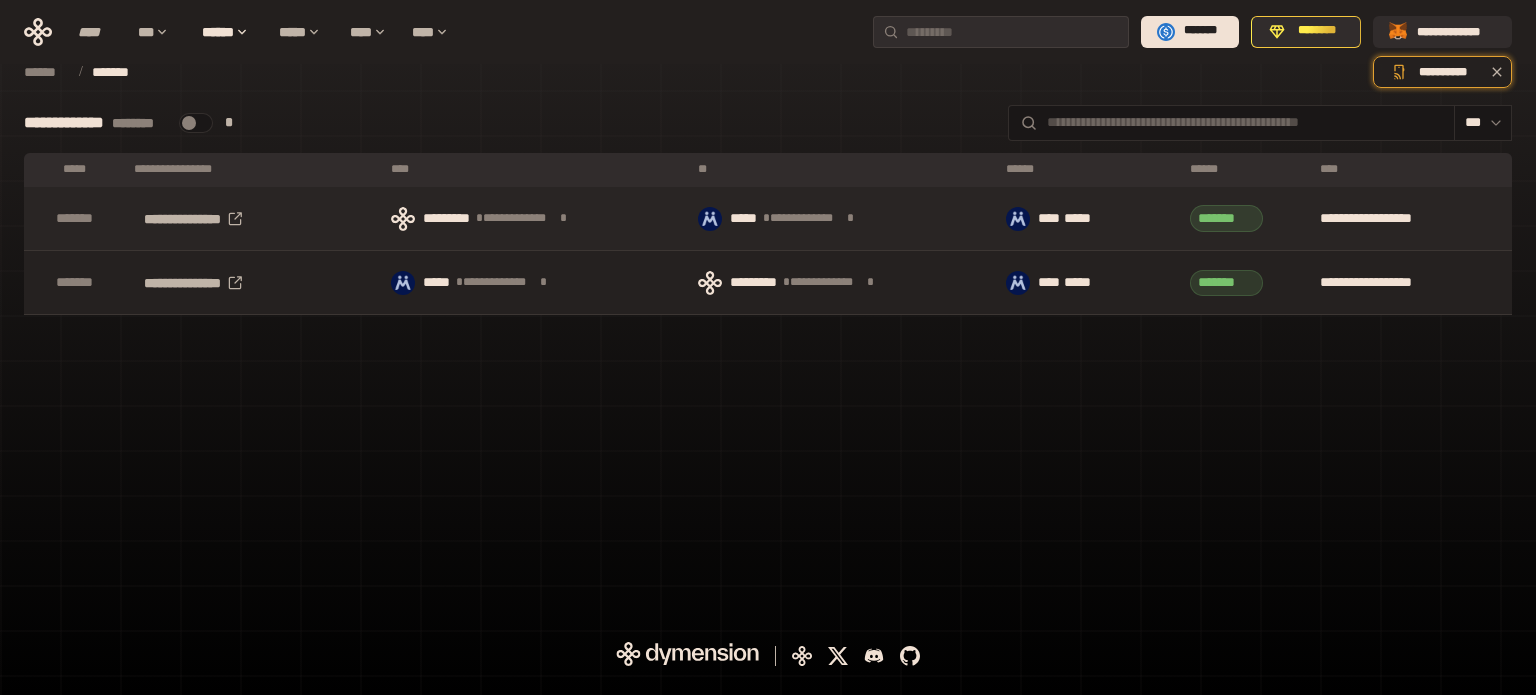 click on "*****" at bounding box center [1090, 219] 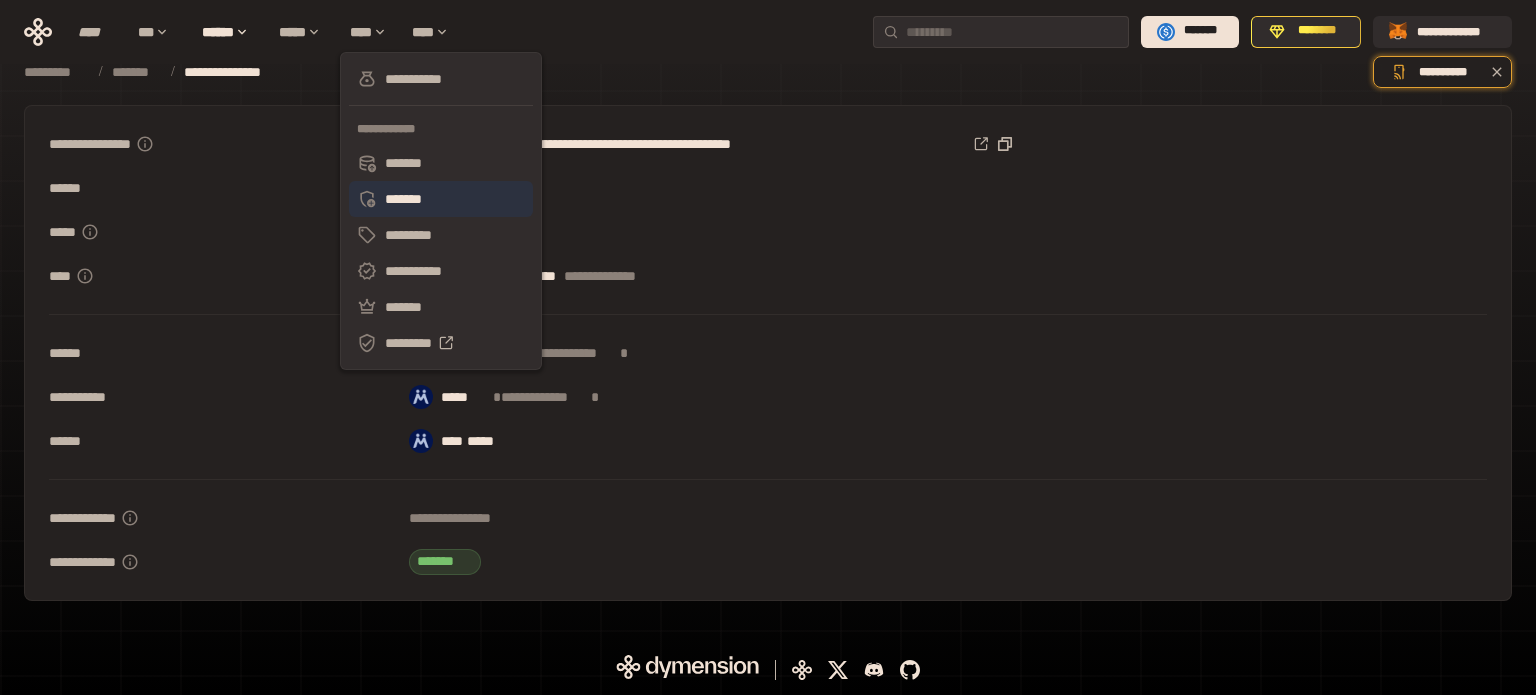 click on "*******" at bounding box center [441, 199] 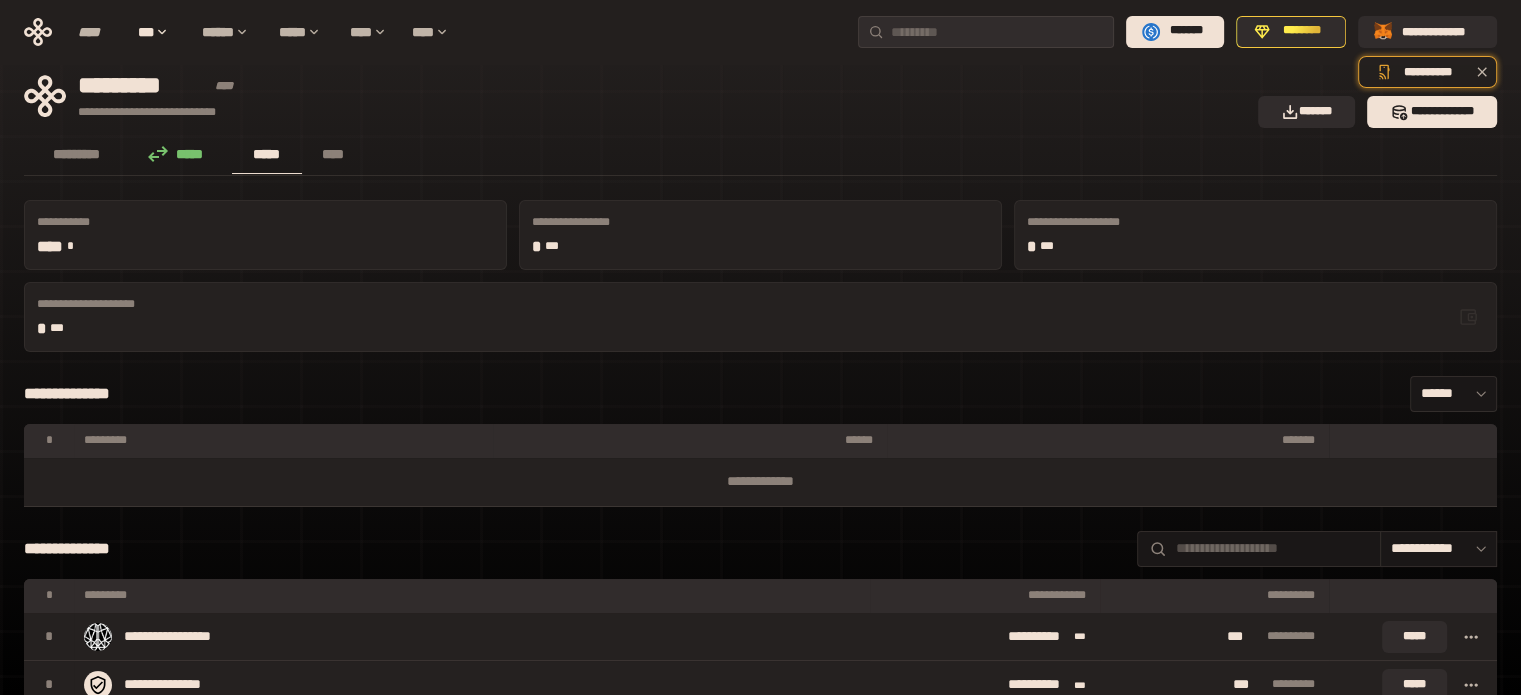 click on "**********" at bounding box center [760, 394] 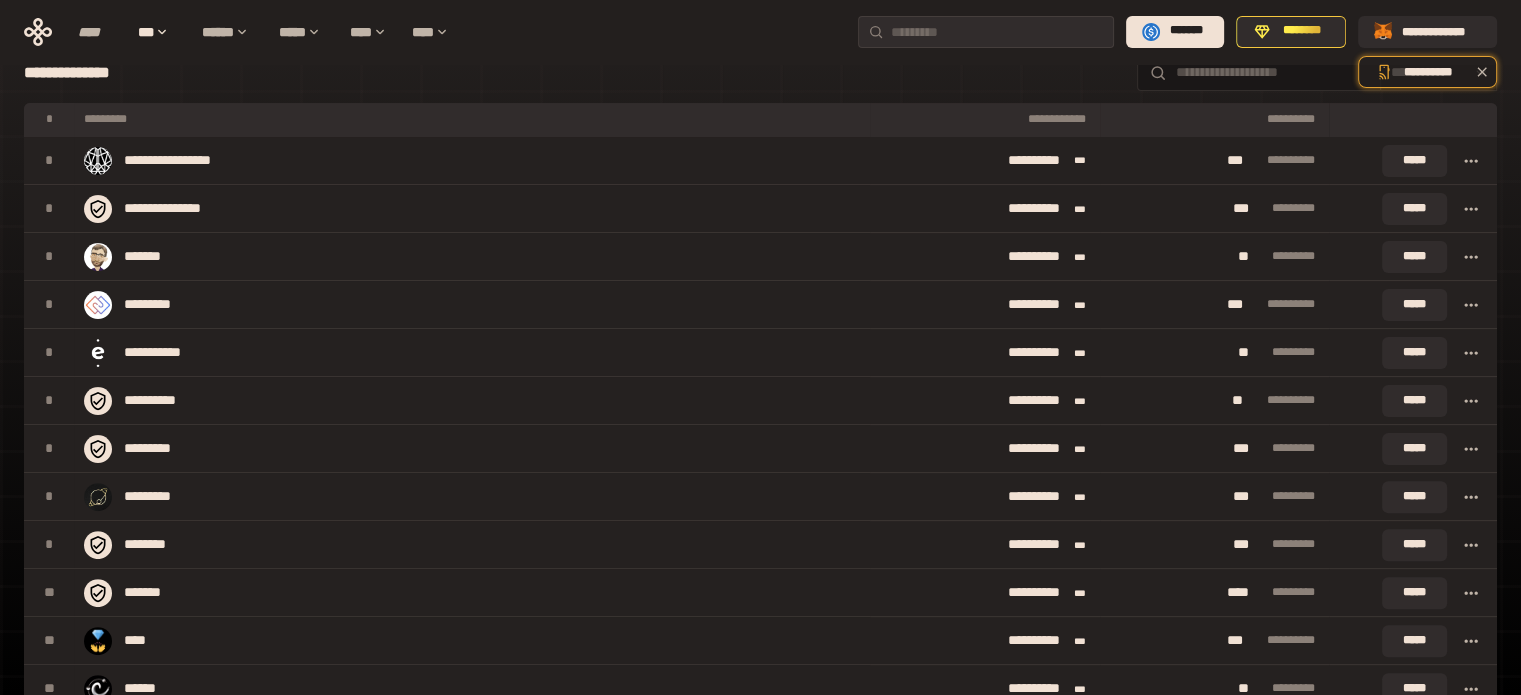 scroll, scrollTop: 0, scrollLeft: 0, axis: both 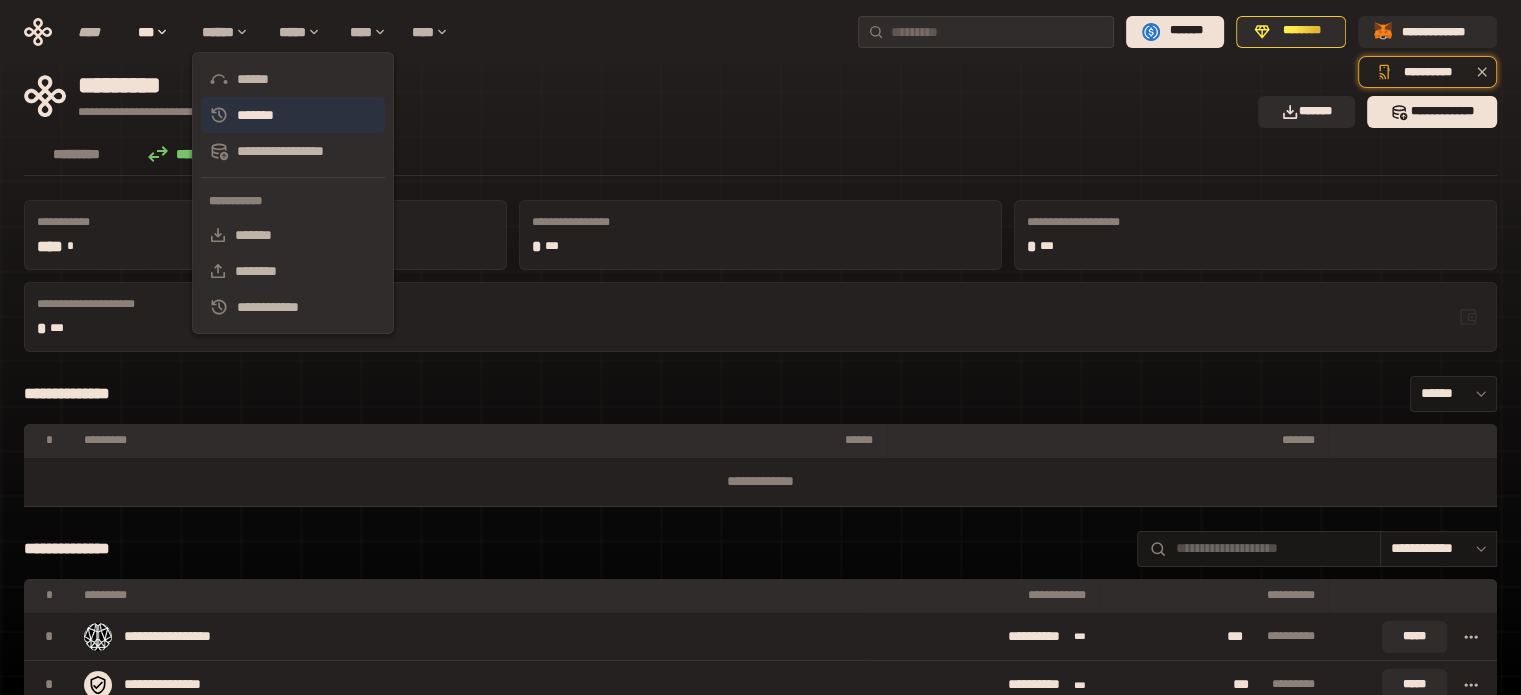 click on "*******" at bounding box center [293, 115] 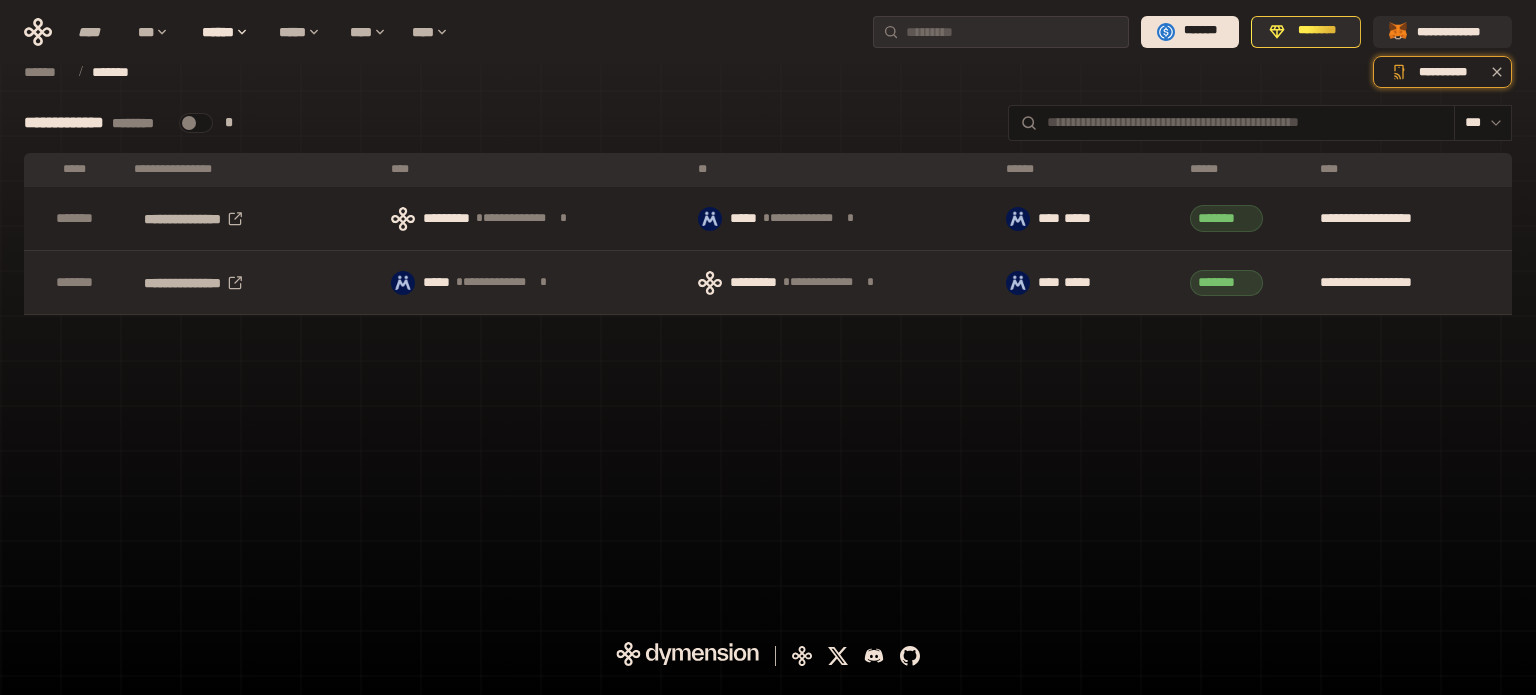 click on "**********" at bounding box center [535, 283] 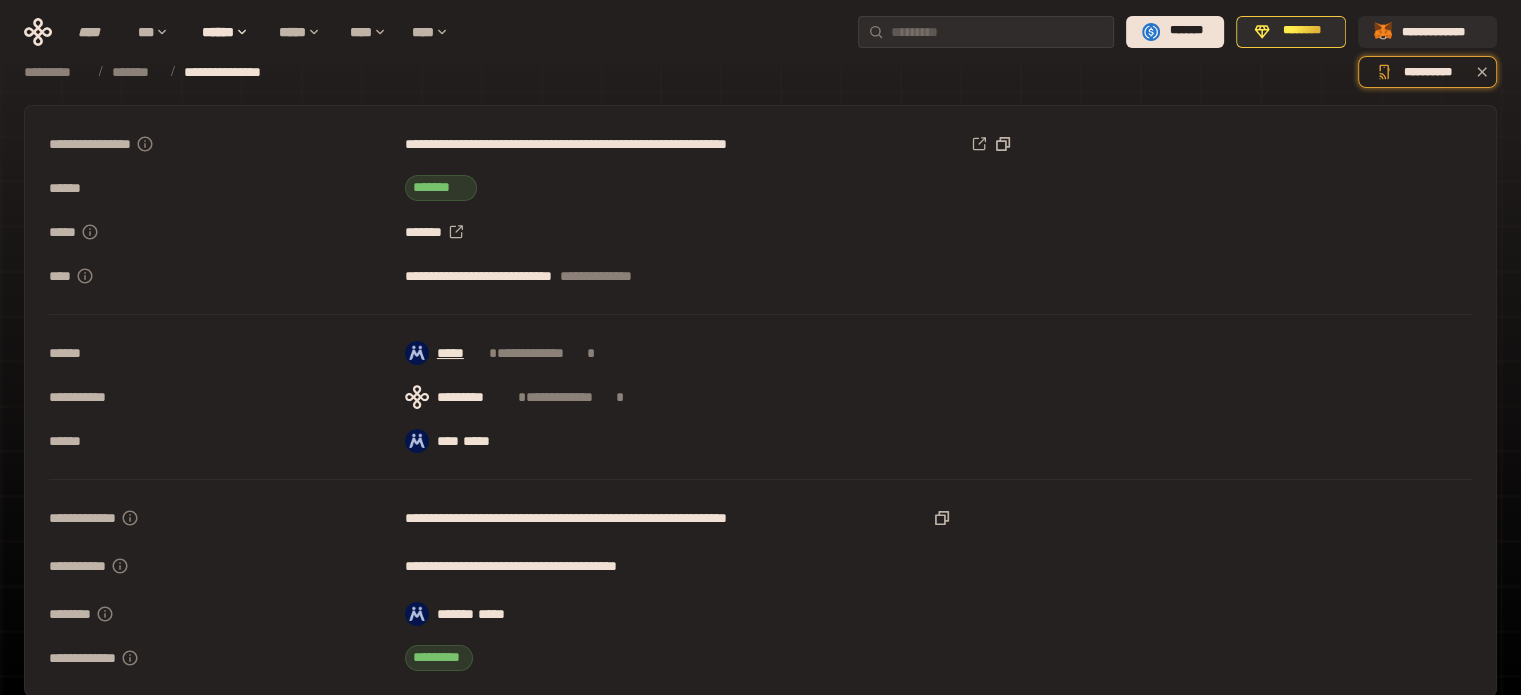 click on "*****" at bounding box center (460, 353) 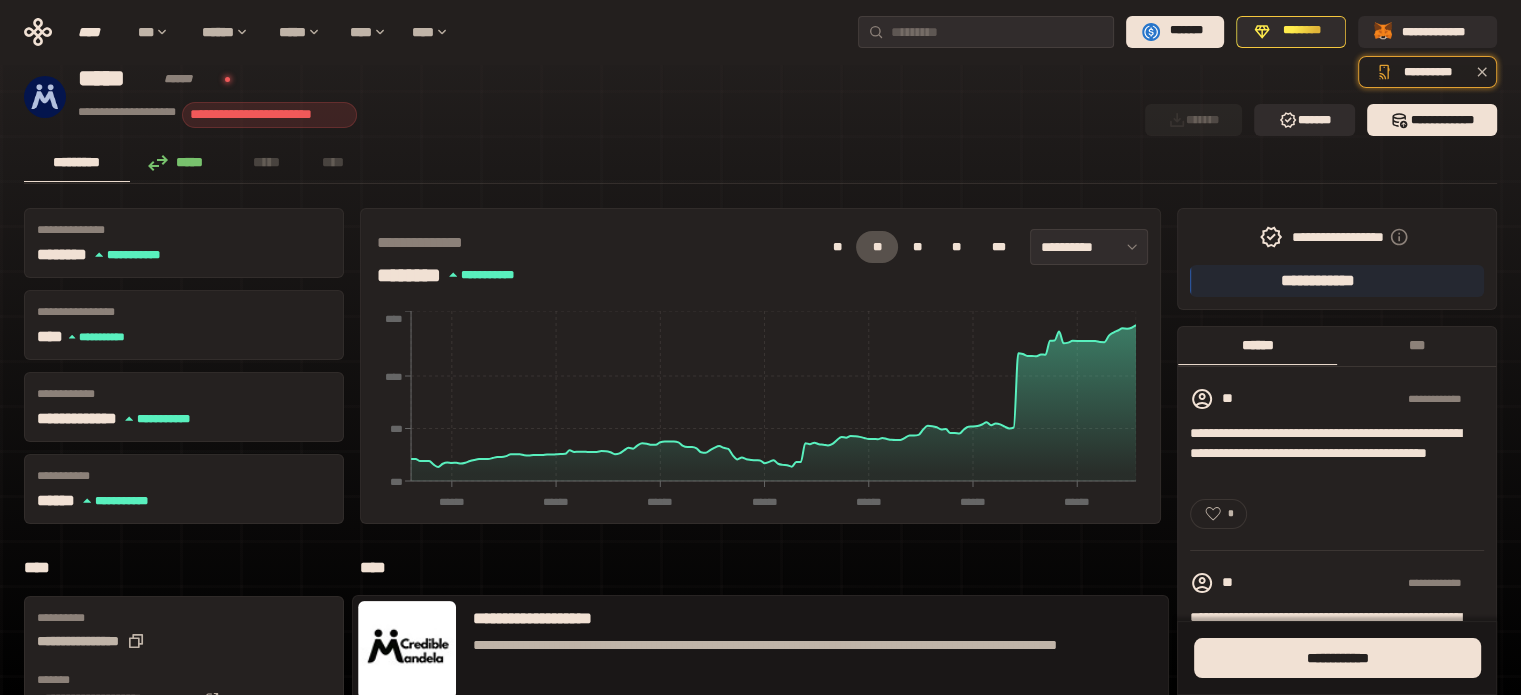 scroll, scrollTop: 0, scrollLeft: 0, axis: both 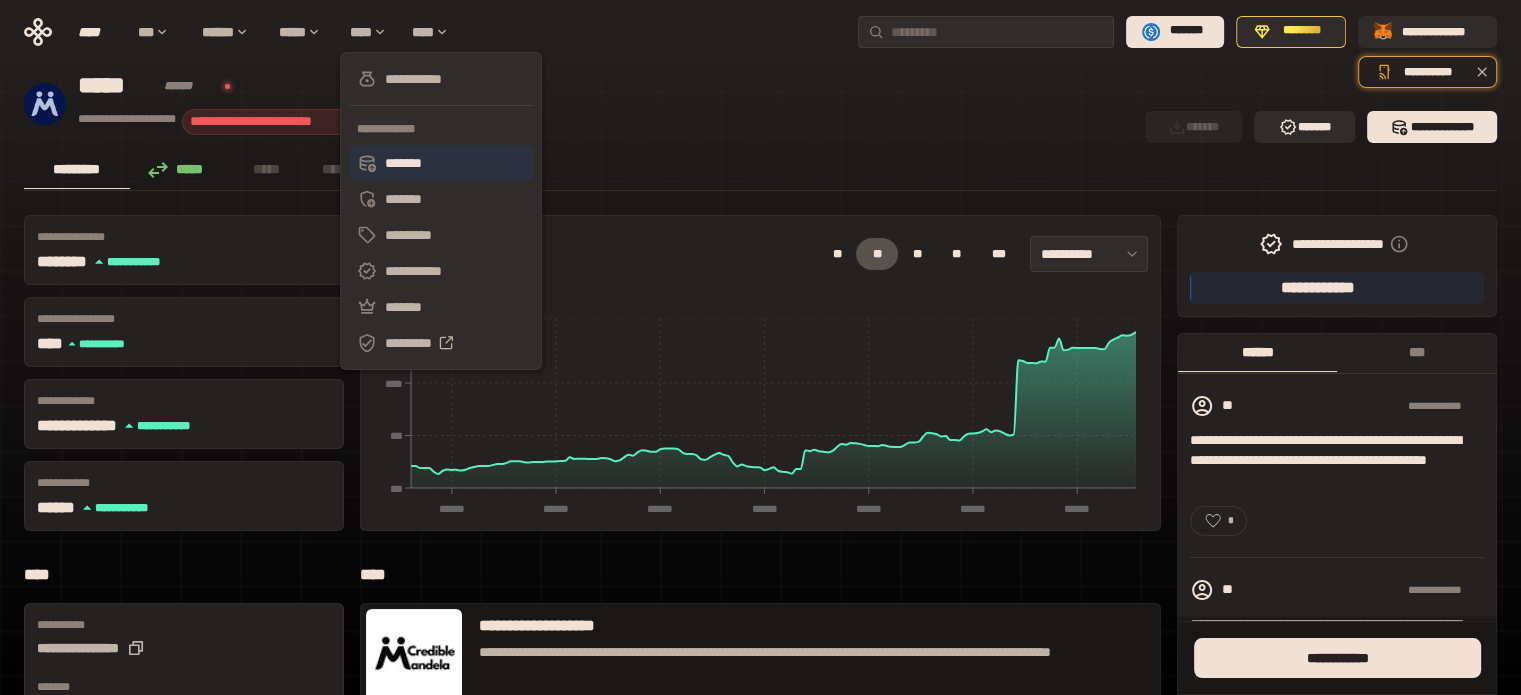 click on "*******" at bounding box center (441, 163) 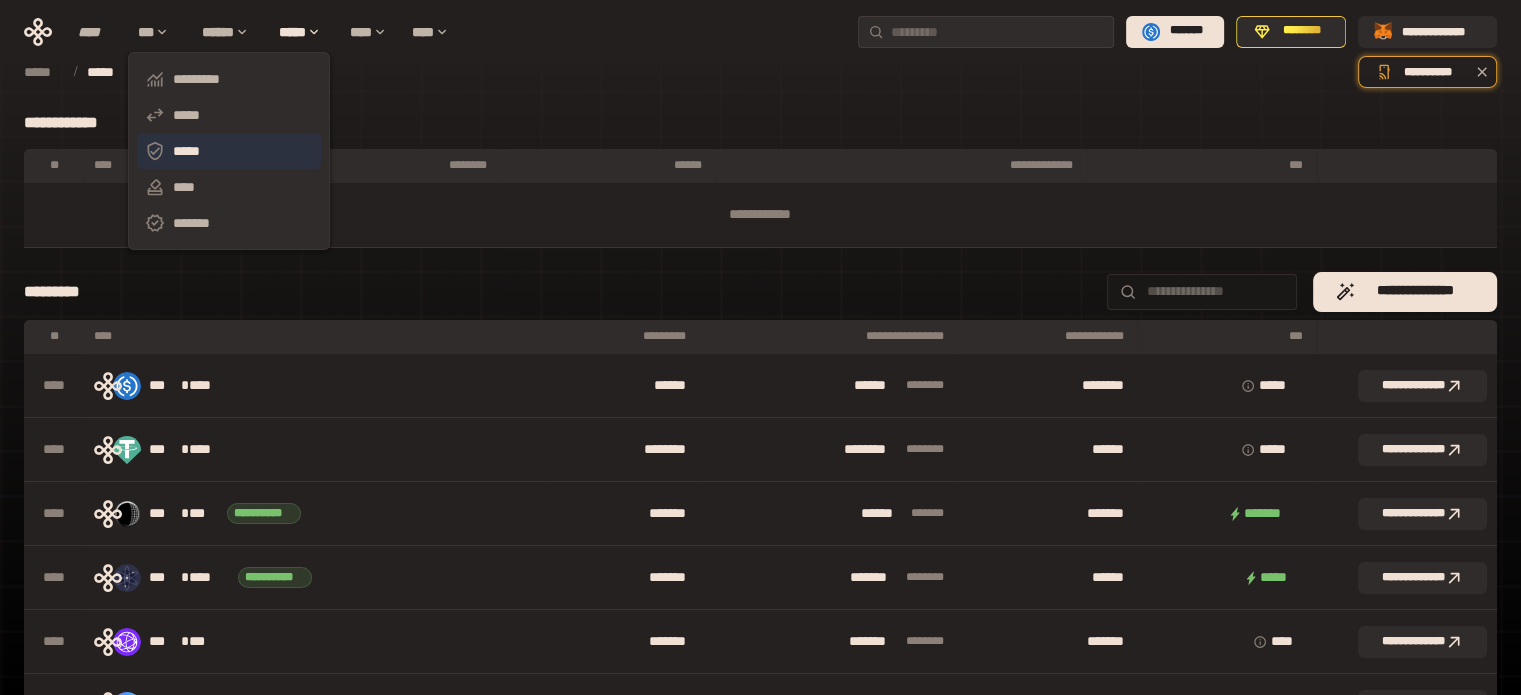 click on "*****" at bounding box center [229, 151] 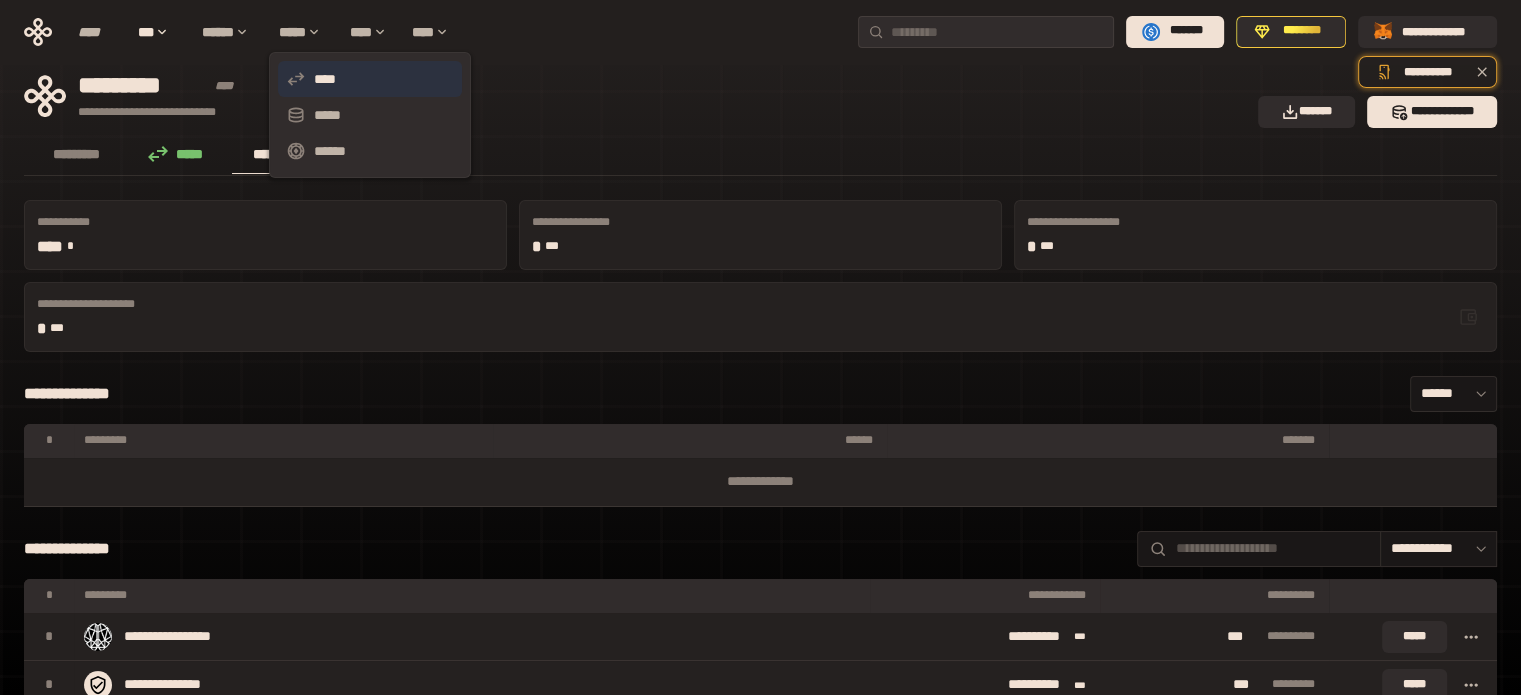 click on "****" at bounding box center (370, 79) 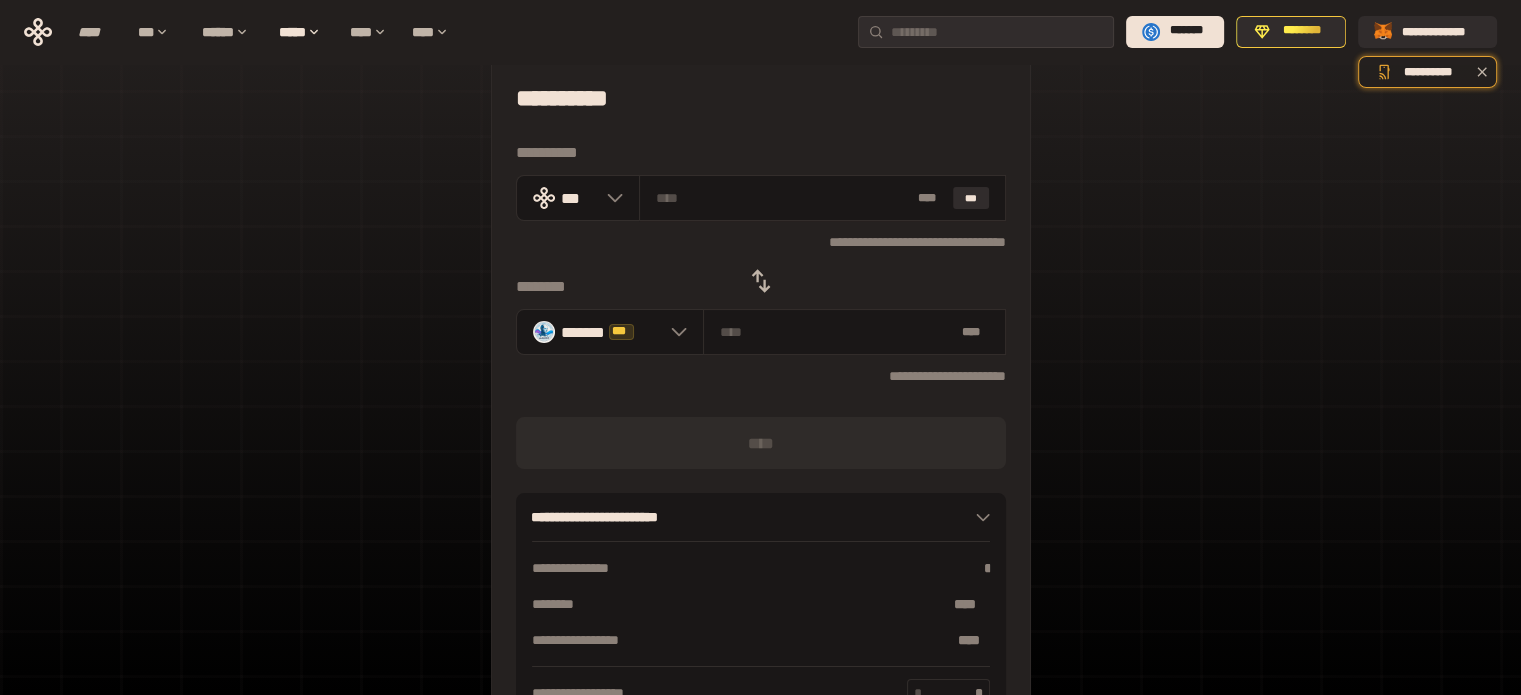 scroll, scrollTop: 100, scrollLeft: 0, axis: vertical 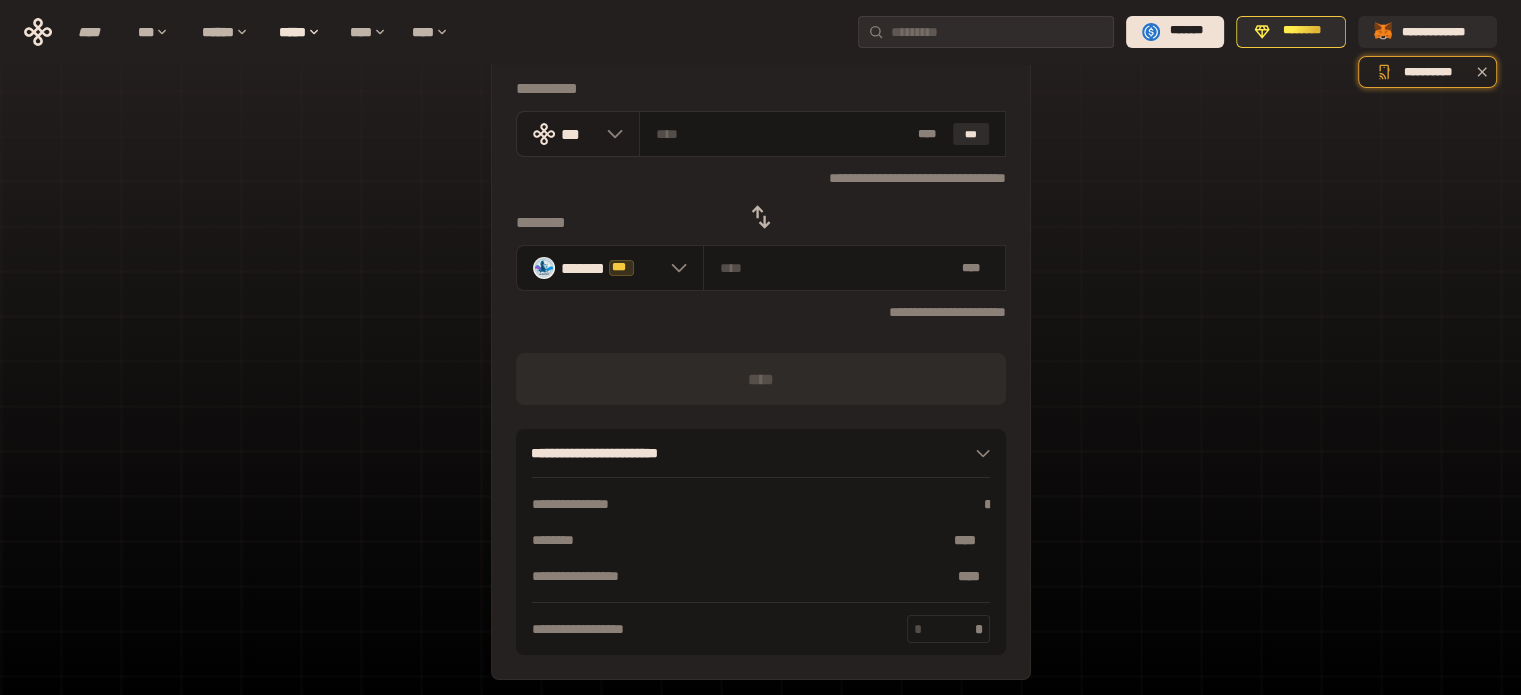 click on "***" at bounding box center (579, 133) 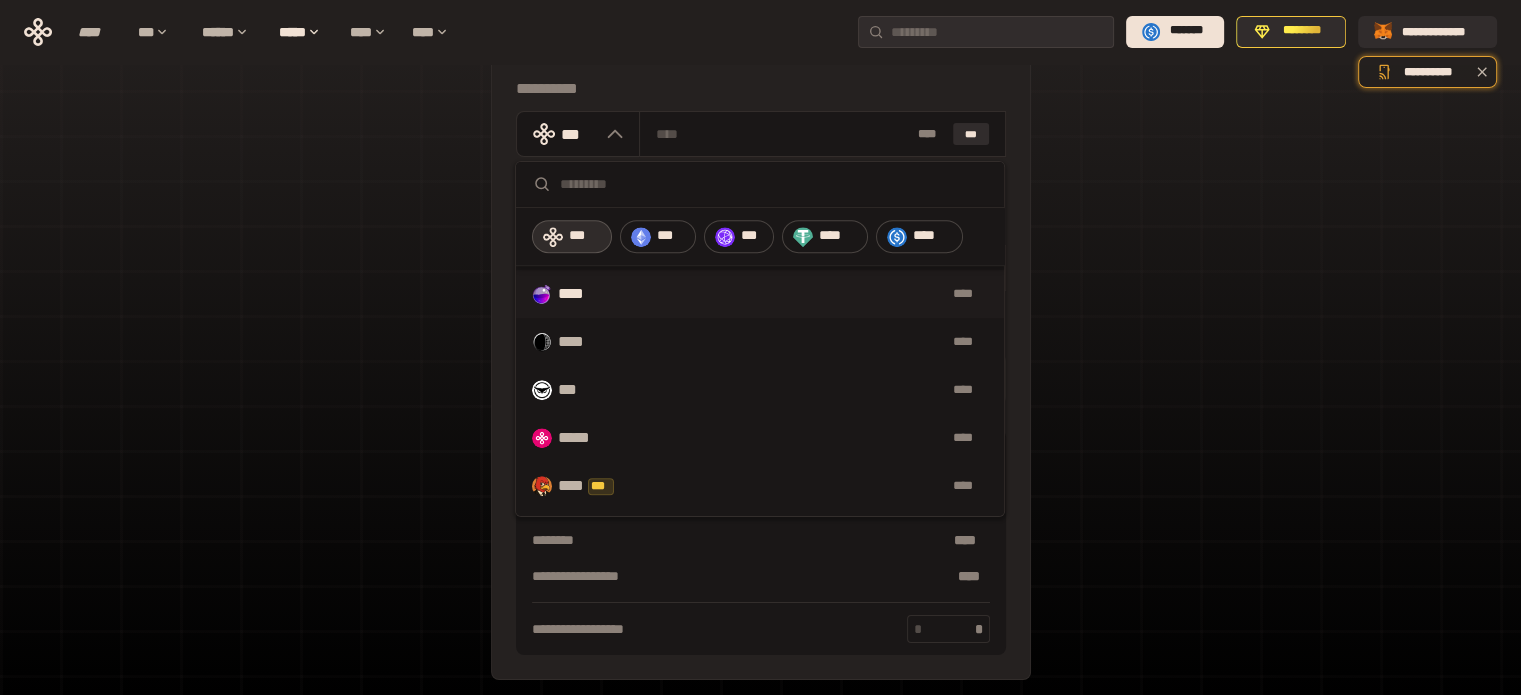 scroll, scrollTop: 1685, scrollLeft: 0, axis: vertical 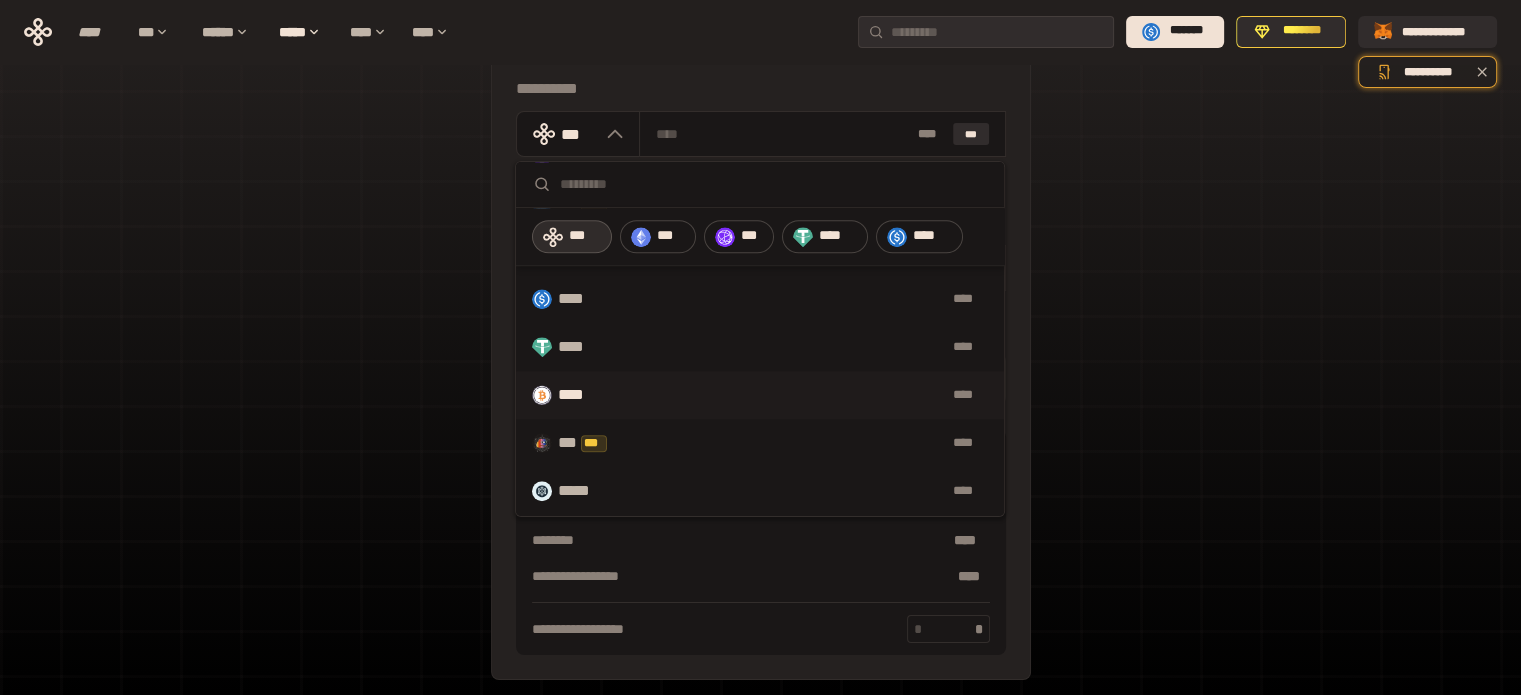 click on "**** ****" at bounding box center (760, 395) 